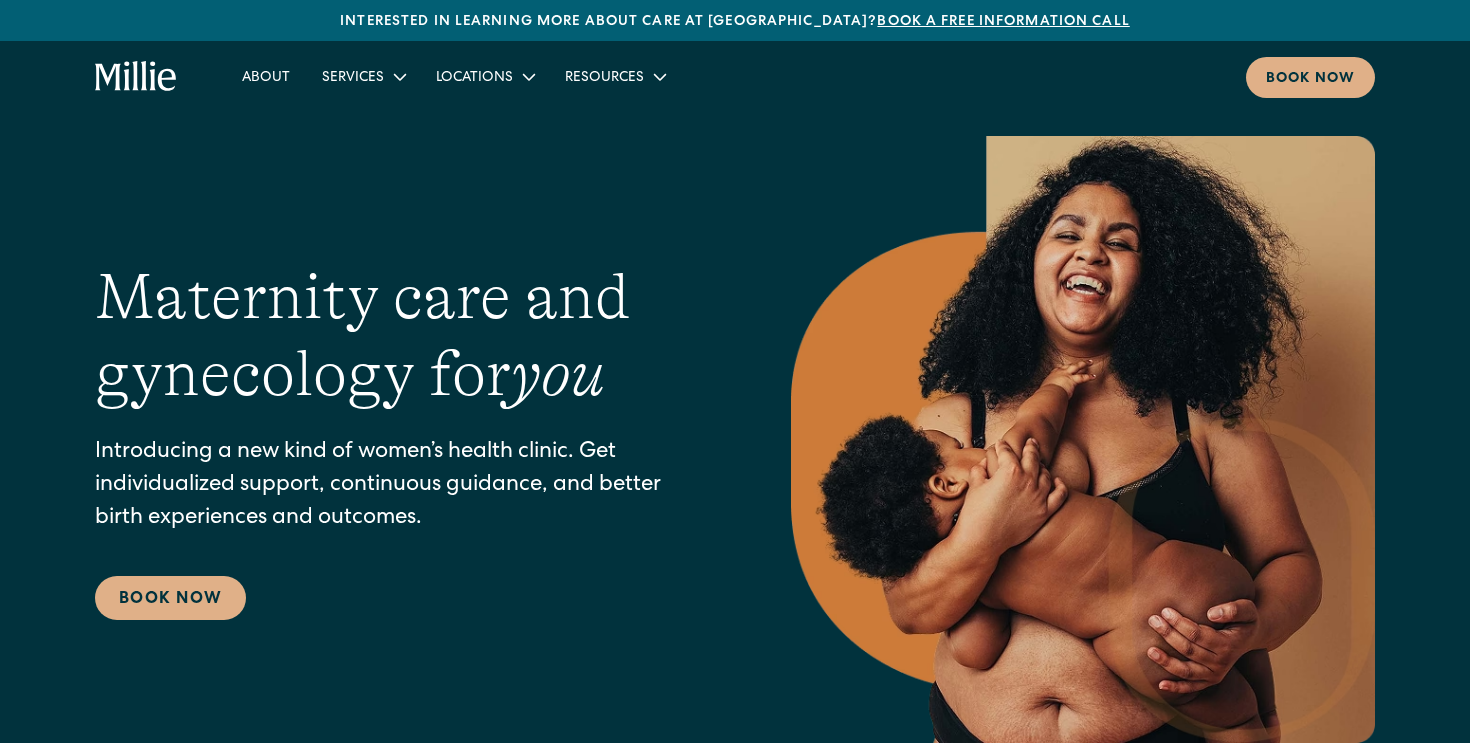 scroll, scrollTop: 0, scrollLeft: 0, axis: both 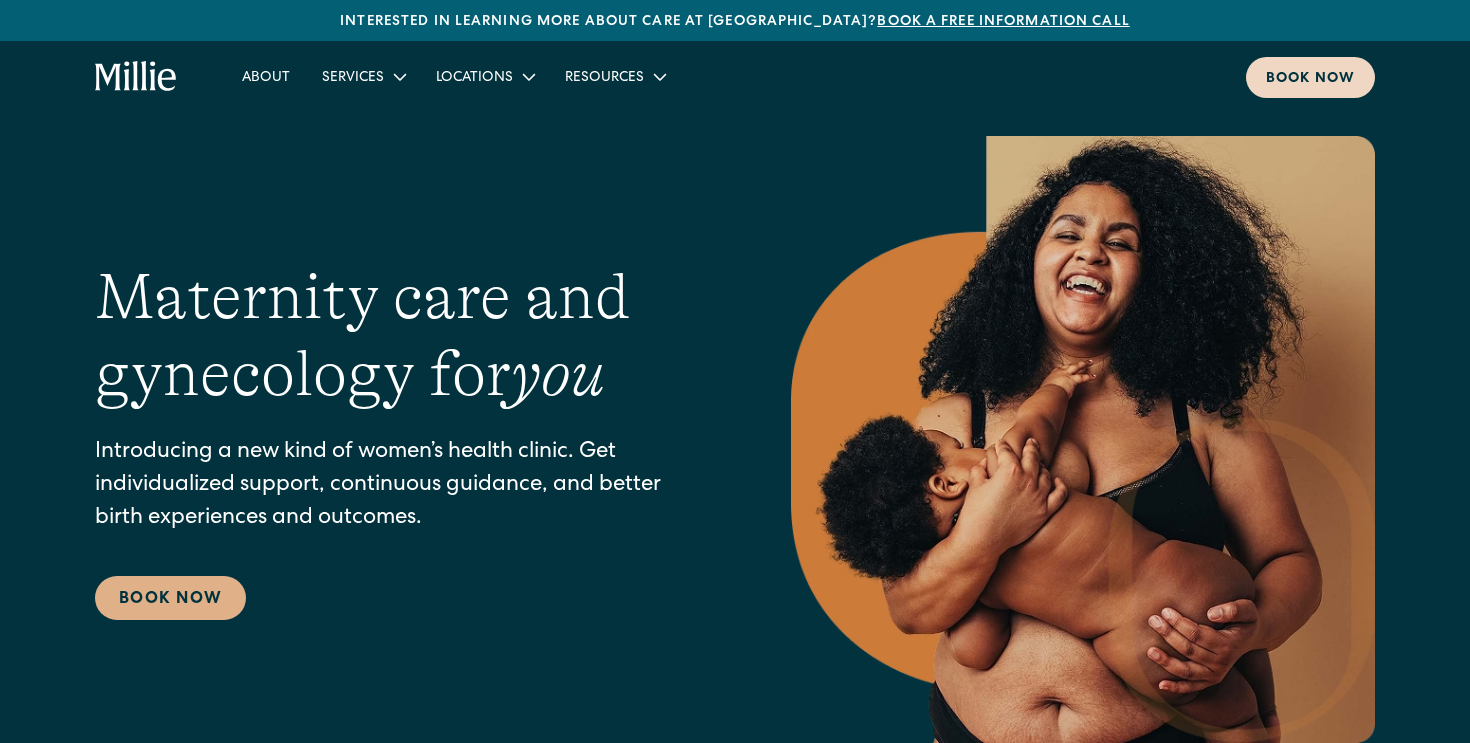 click on "Book now" at bounding box center [1310, 79] 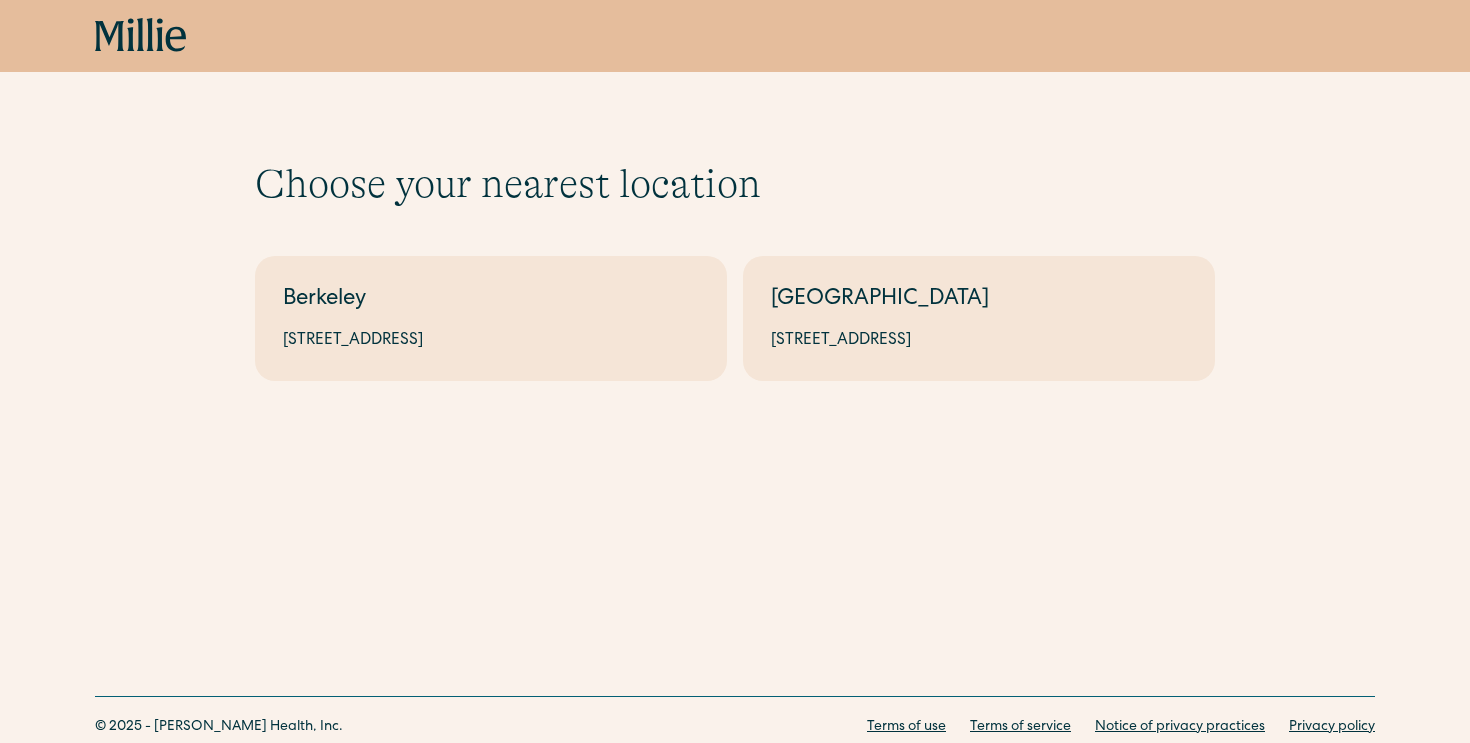 scroll, scrollTop: 0, scrollLeft: 0, axis: both 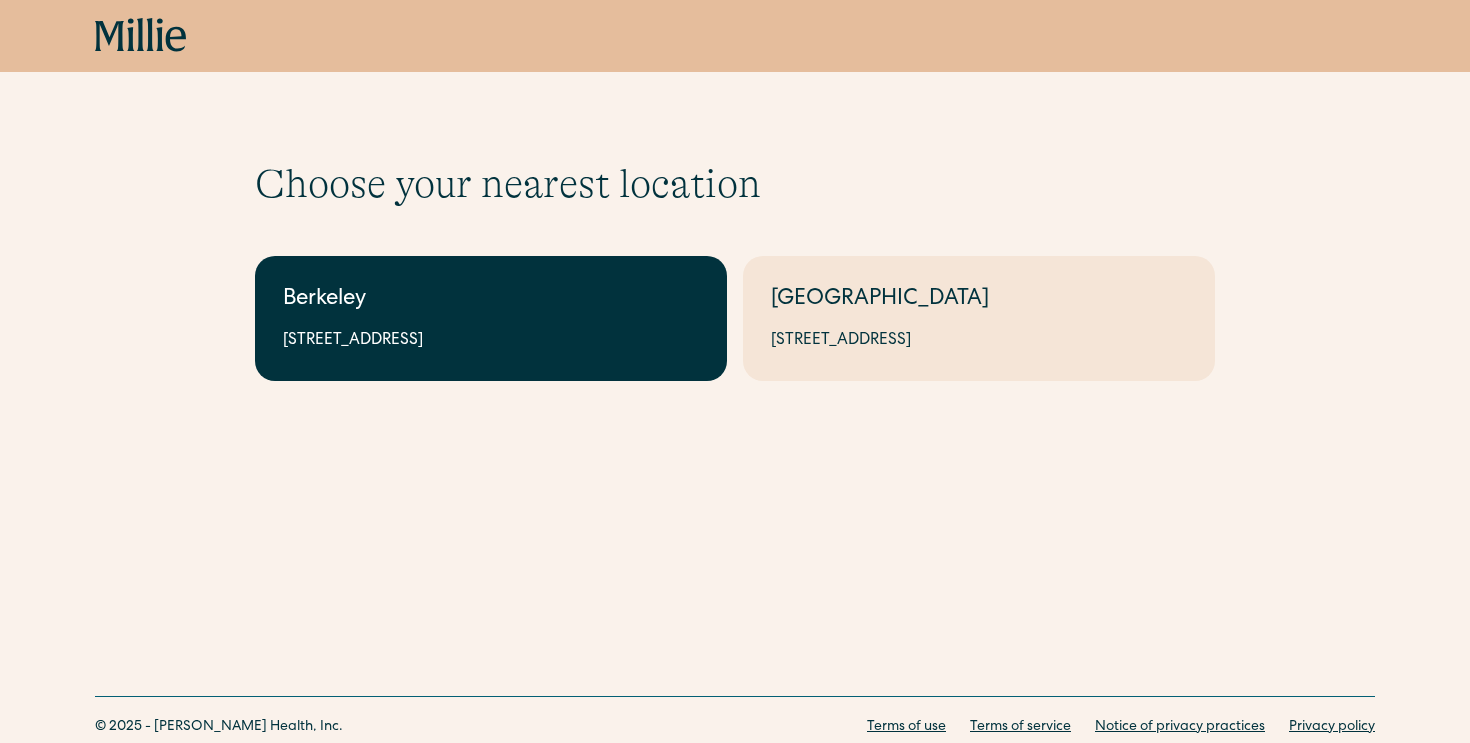 click on "2999 Regent St, Suite 524, Berkeley, CA 94705" at bounding box center [491, 341] 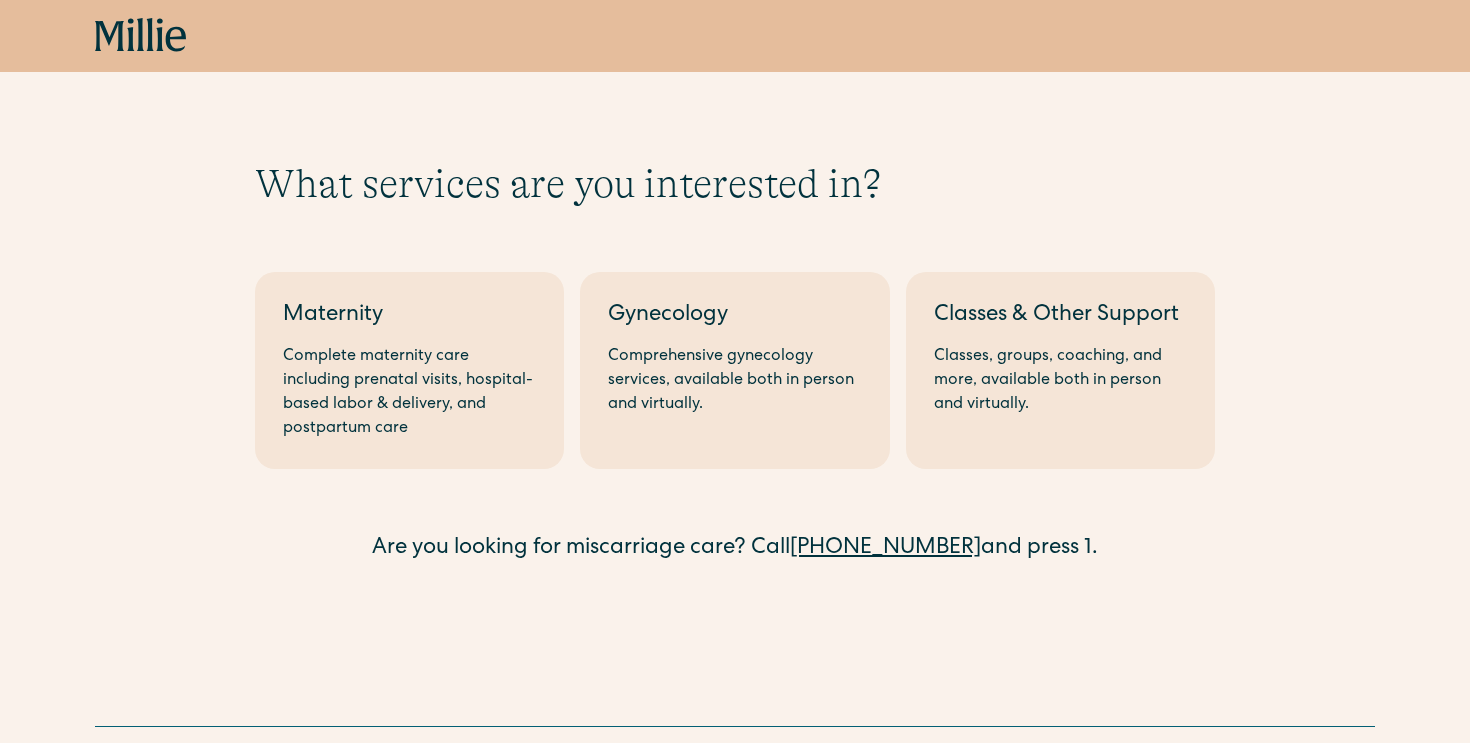 scroll, scrollTop: 0, scrollLeft: 0, axis: both 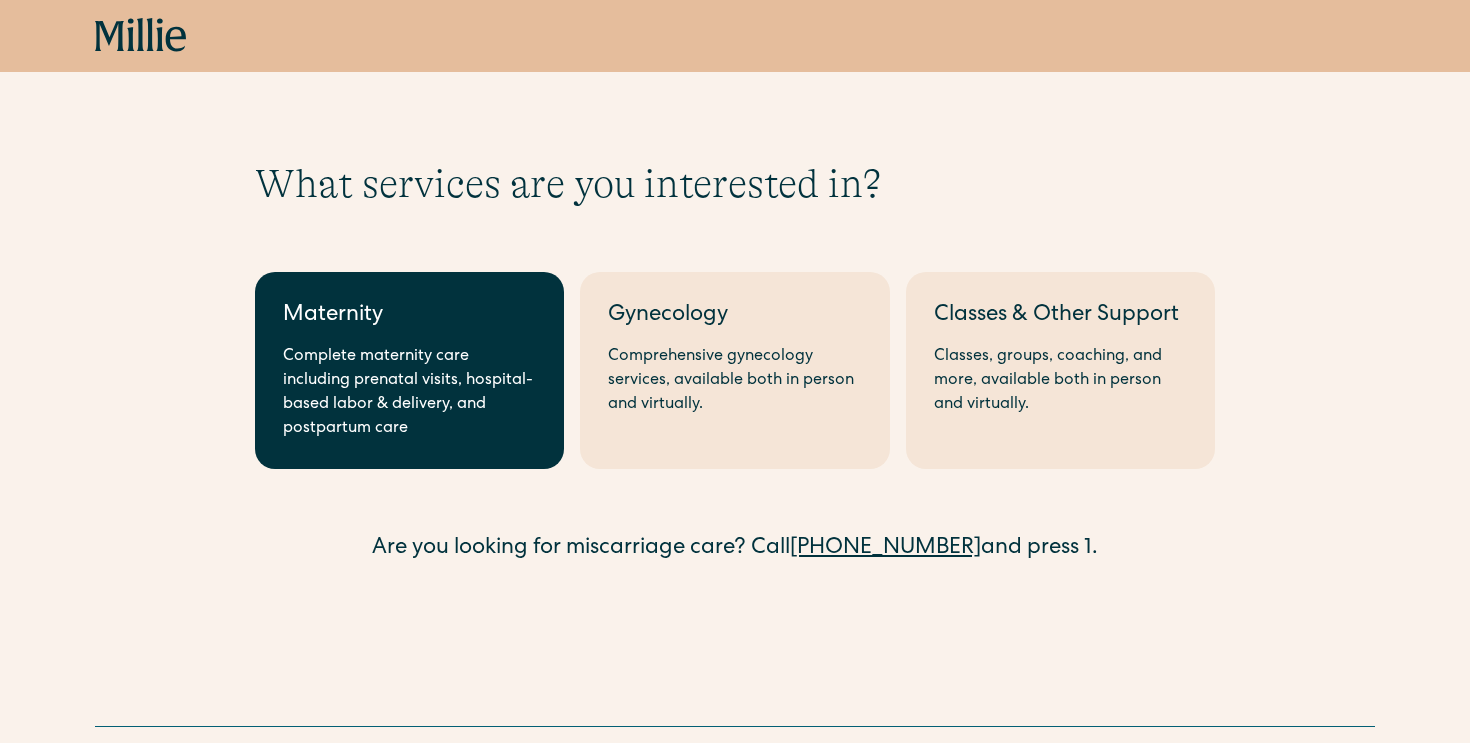 click on "Complete maternity care including prenatal visits, hospital-based labor & delivery, and postpartum care" at bounding box center [409, 393] 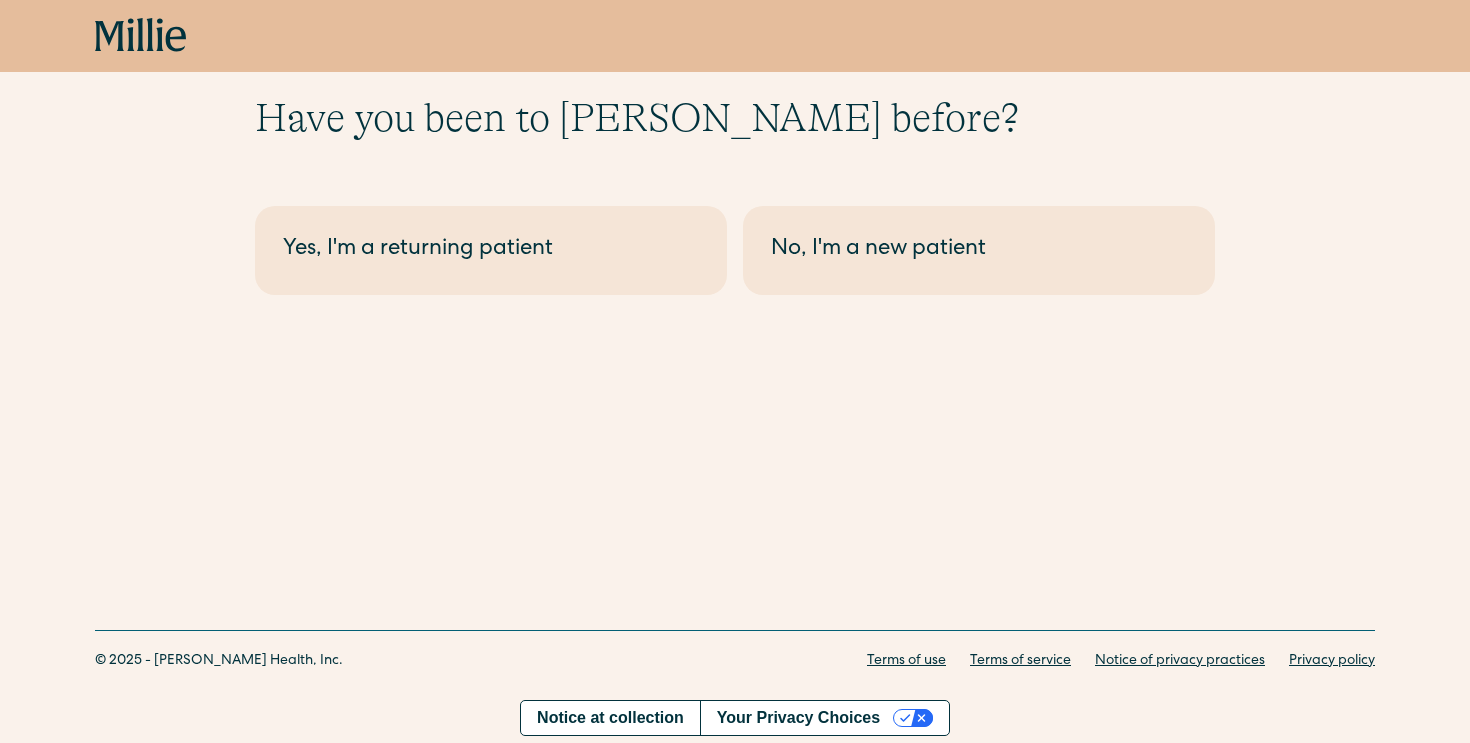 scroll, scrollTop: 0, scrollLeft: 0, axis: both 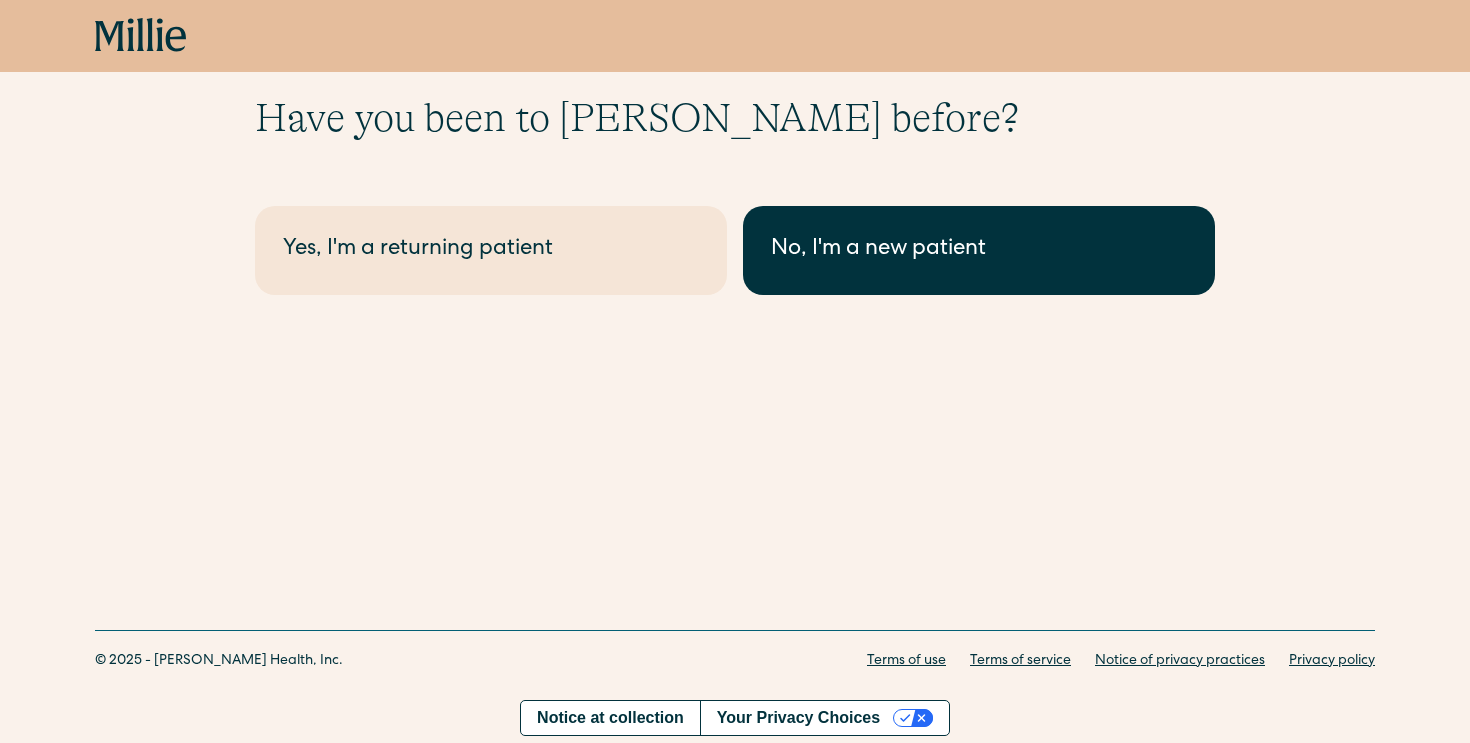 click on "No, I'm a new patient" at bounding box center [979, 250] 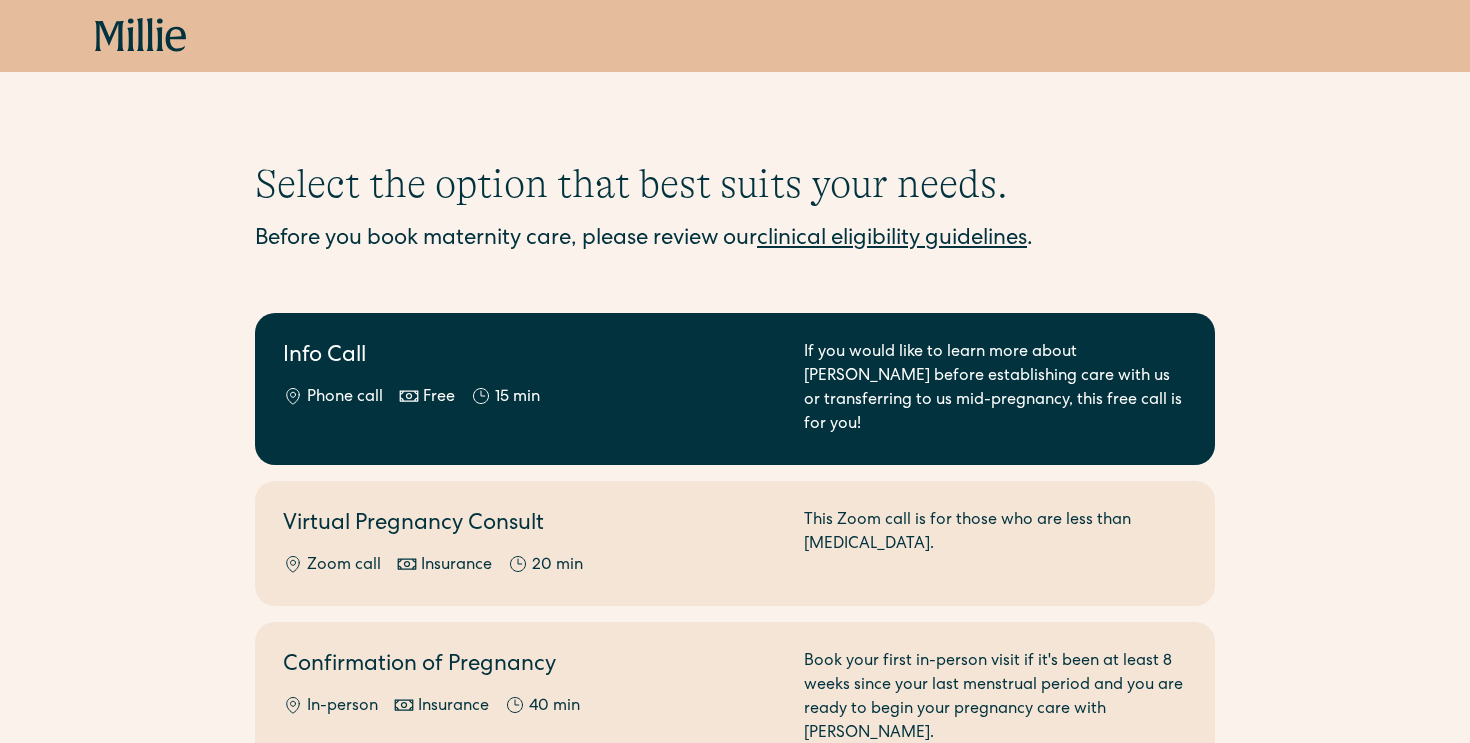scroll, scrollTop: 0, scrollLeft: 0, axis: both 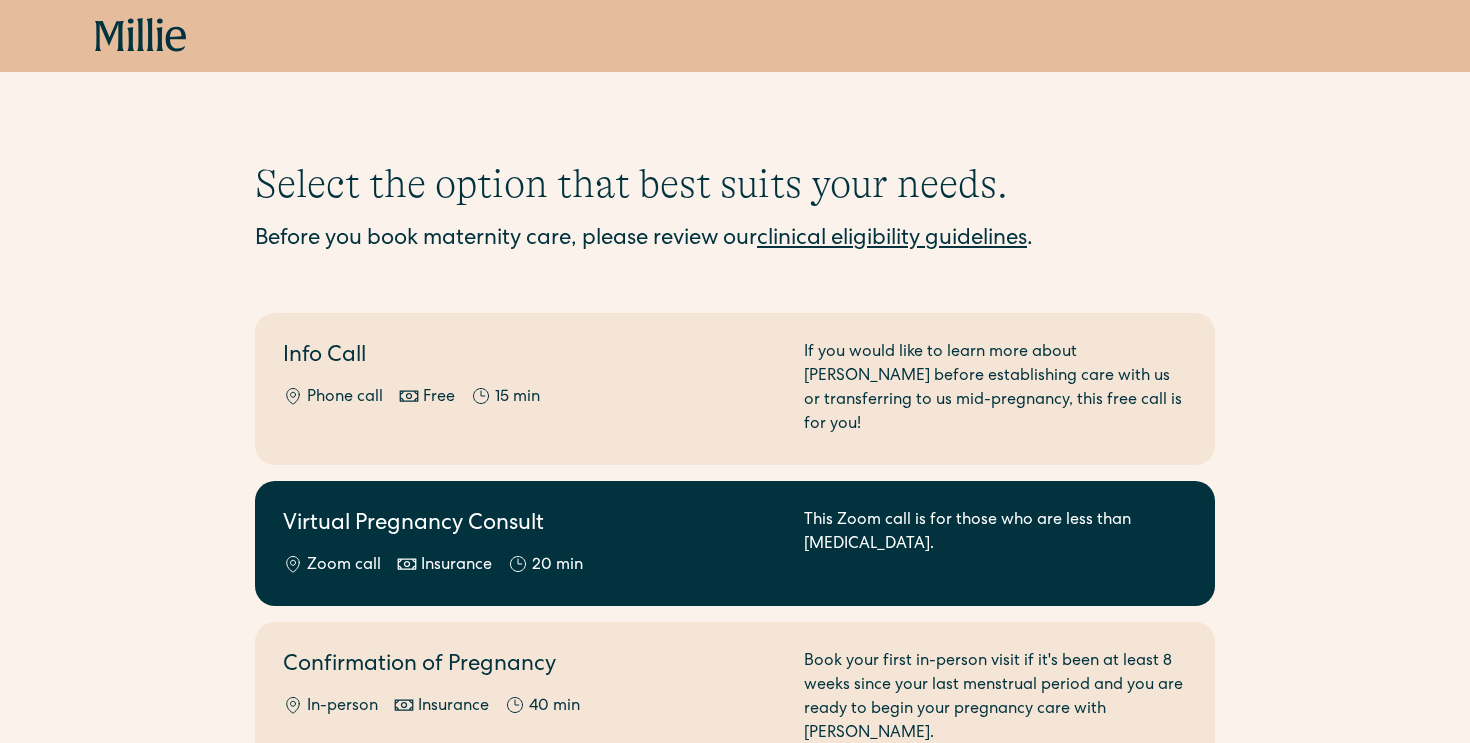 click on "Virtual Pregnancy Consult Zoom call Insurance 20 min This Zoom call is for those who are less than 8 weeks pregnant." at bounding box center [735, 543] 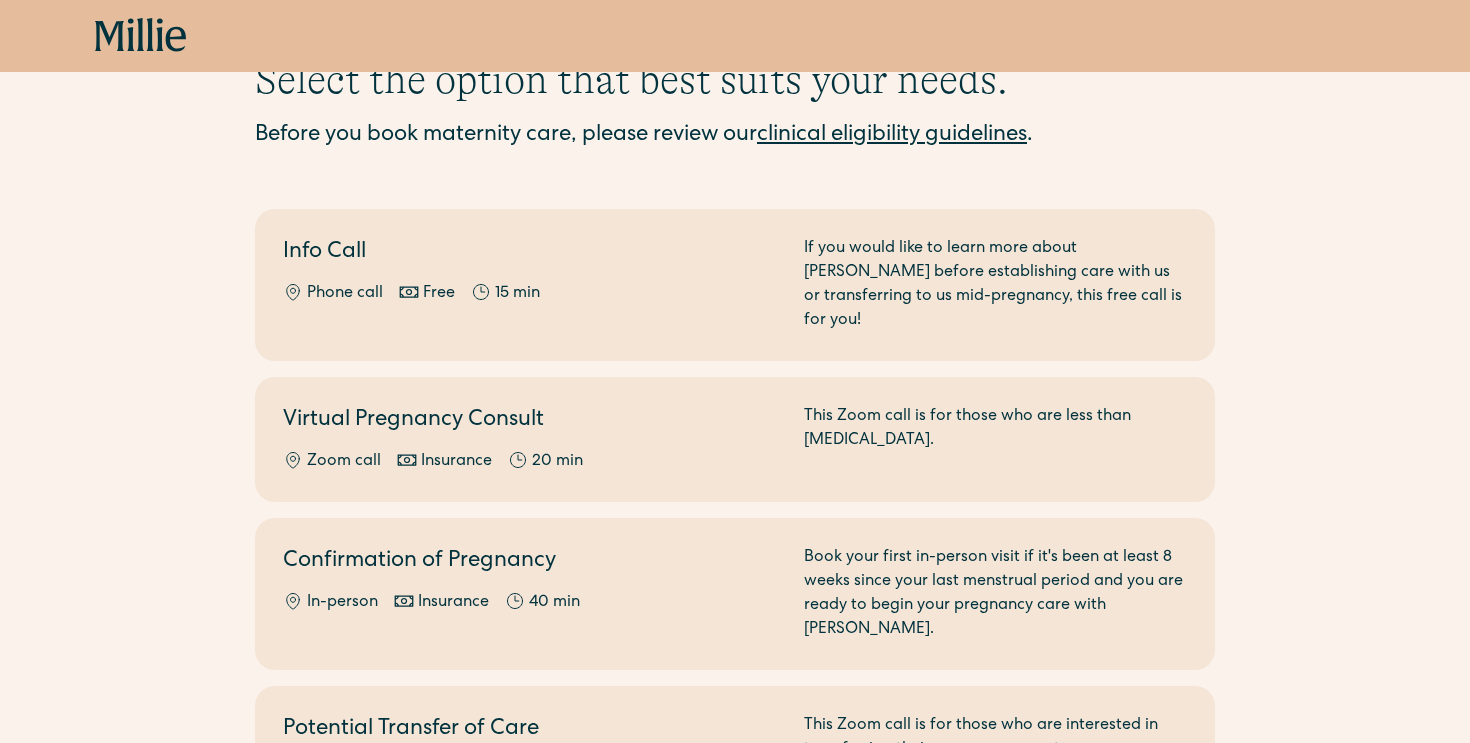scroll, scrollTop: 144, scrollLeft: 0, axis: vertical 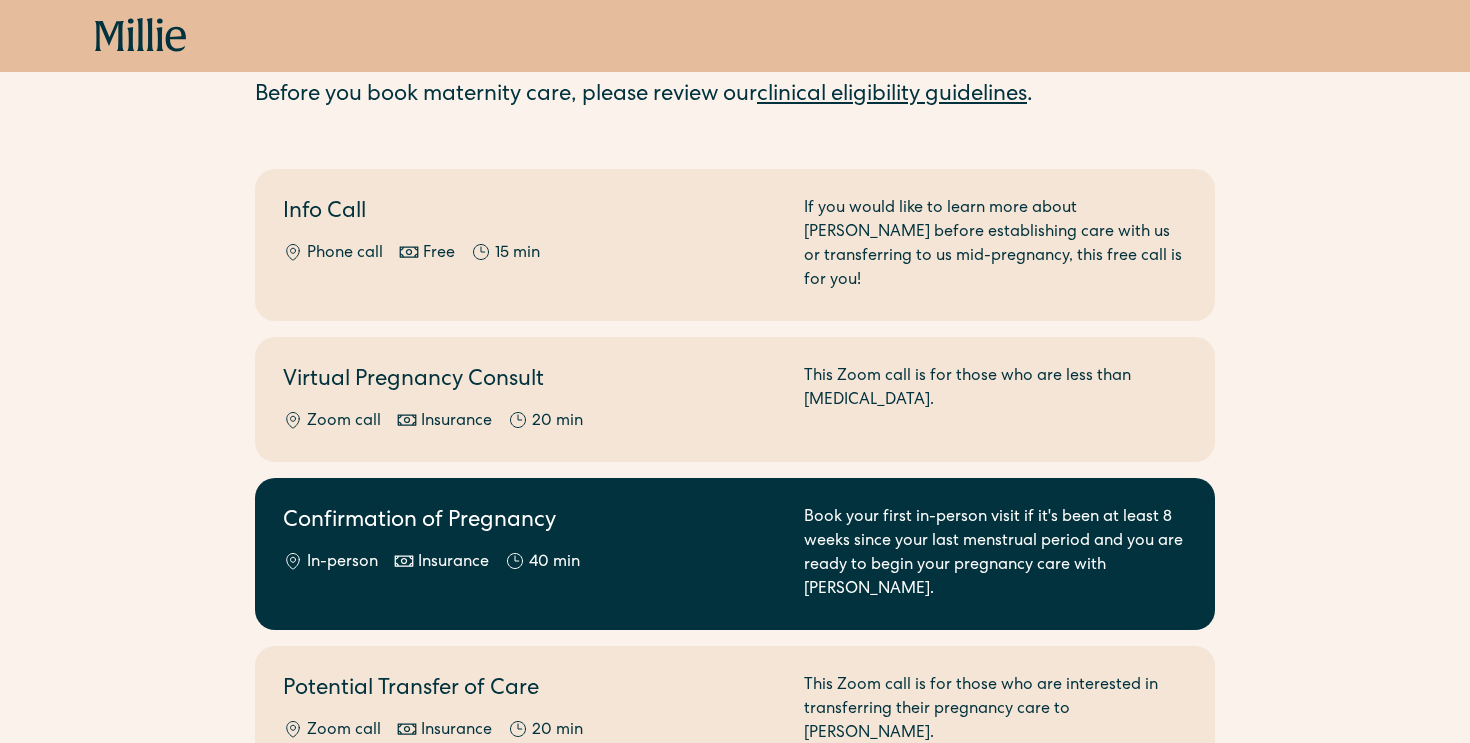 click on "Confirmation of Pregnancy In-person Insurance 40 min" at bounding box center [531, 554] 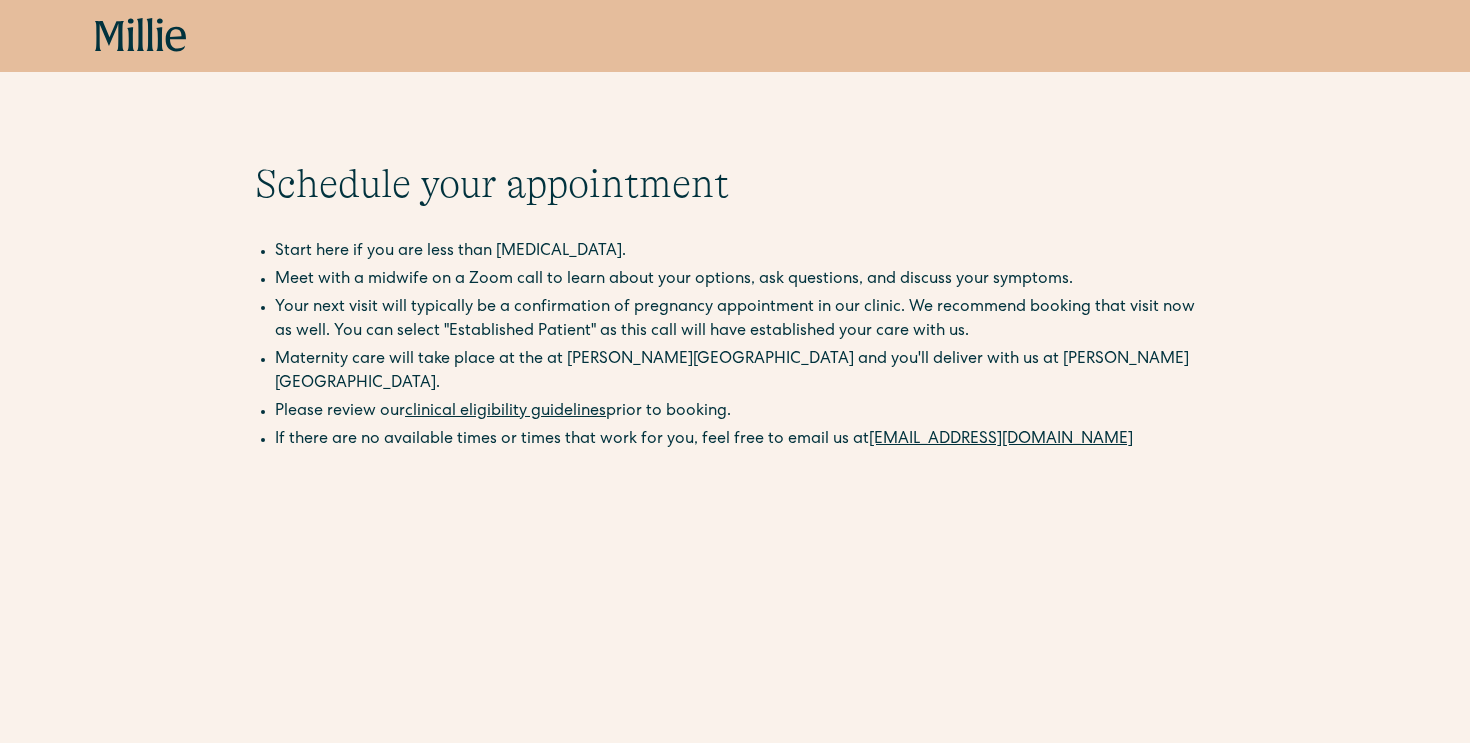 scroll, scrollTop: 0, scrollLeft: 0, axis: both 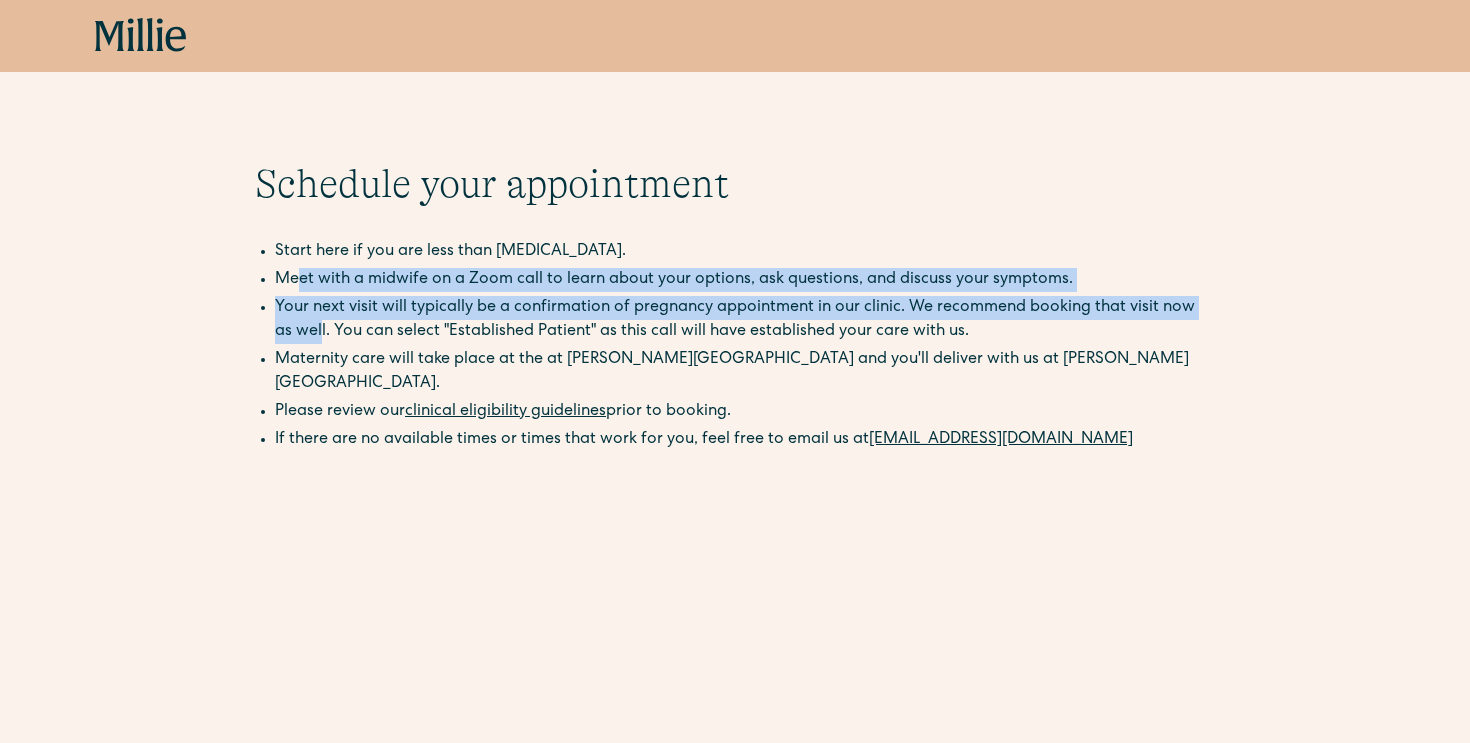 drag, startPoint x: 300, startPoint y: 275, endPoint x: 301, endPoint y: 340, distance: 65.00769 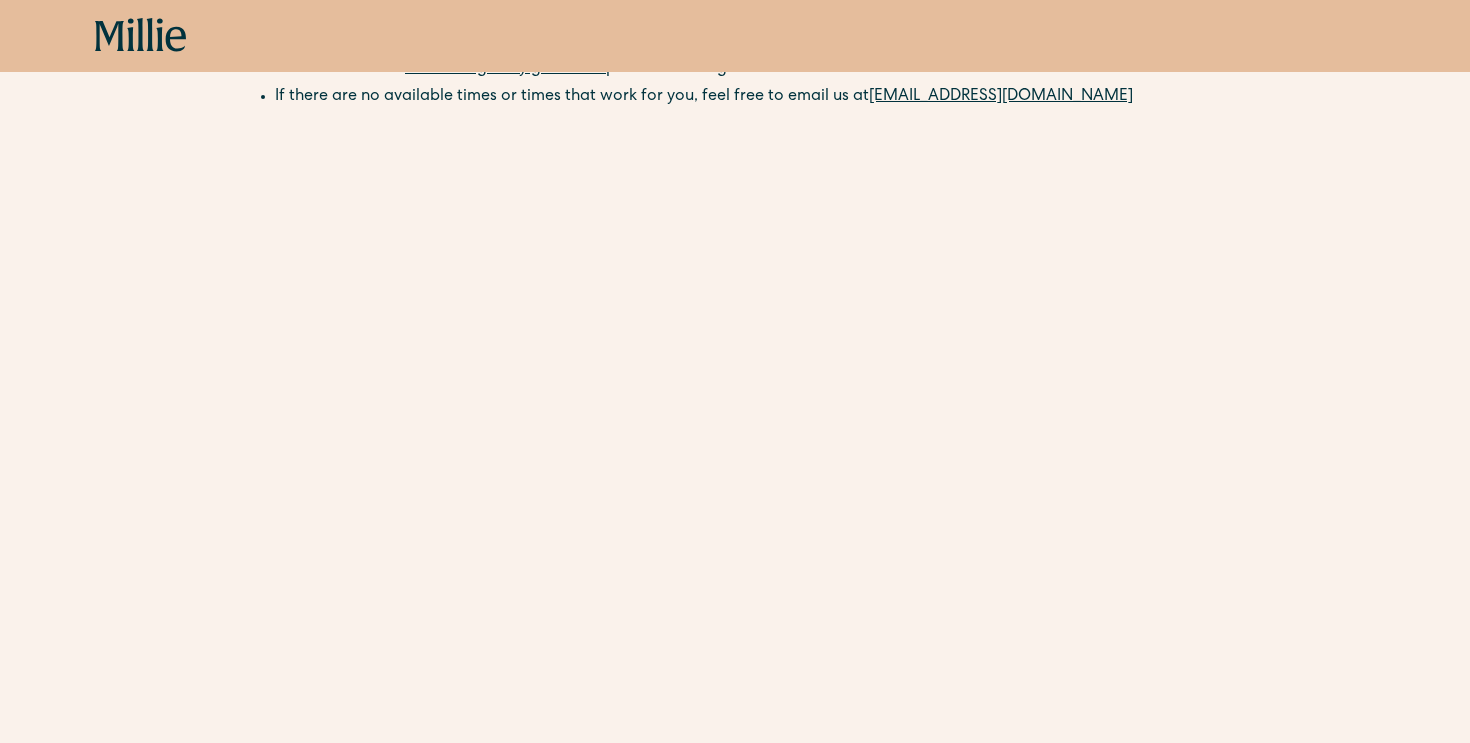 scroll, scrollTop: 0, scrollLeft: 0, axis: both 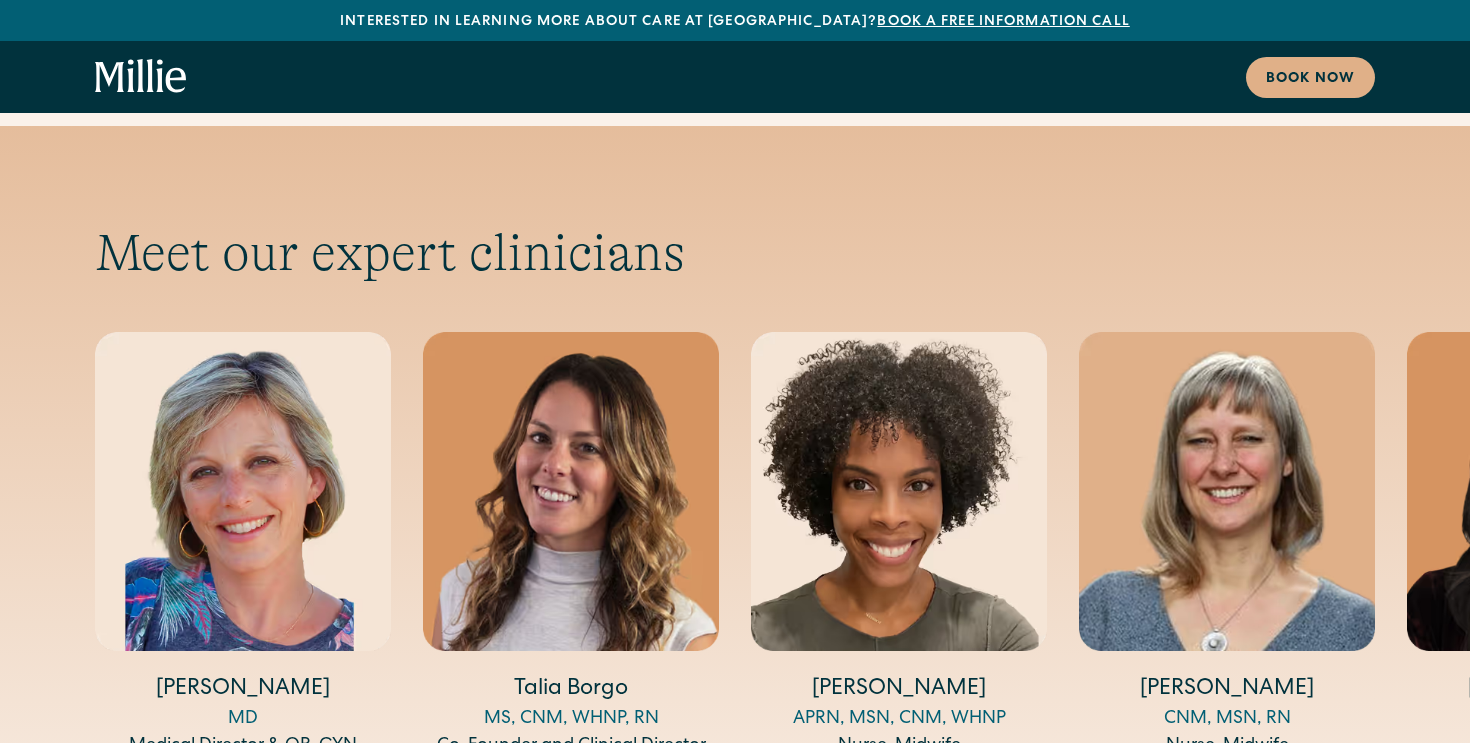 click 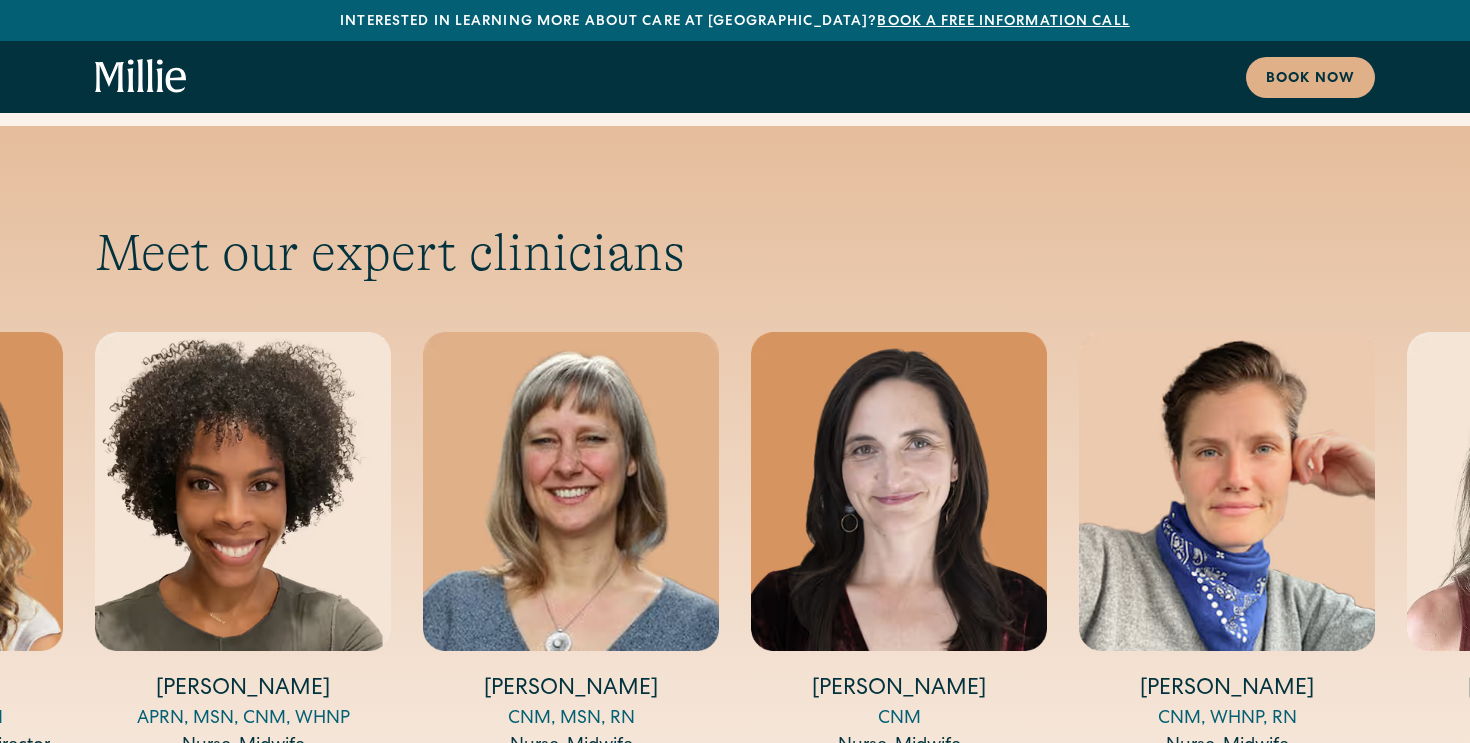 click 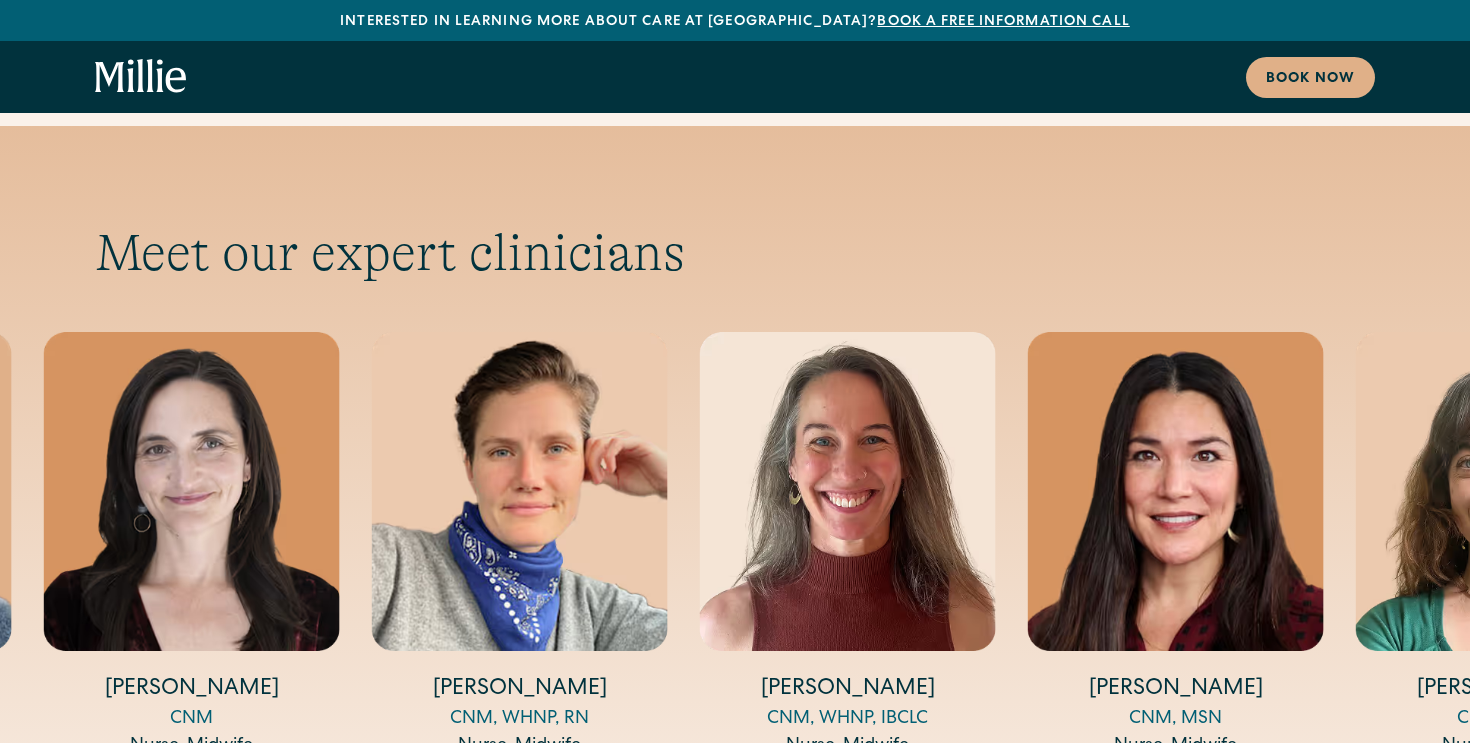 click on "CNM, WHNP, RN" at bounding box center [520, 719] 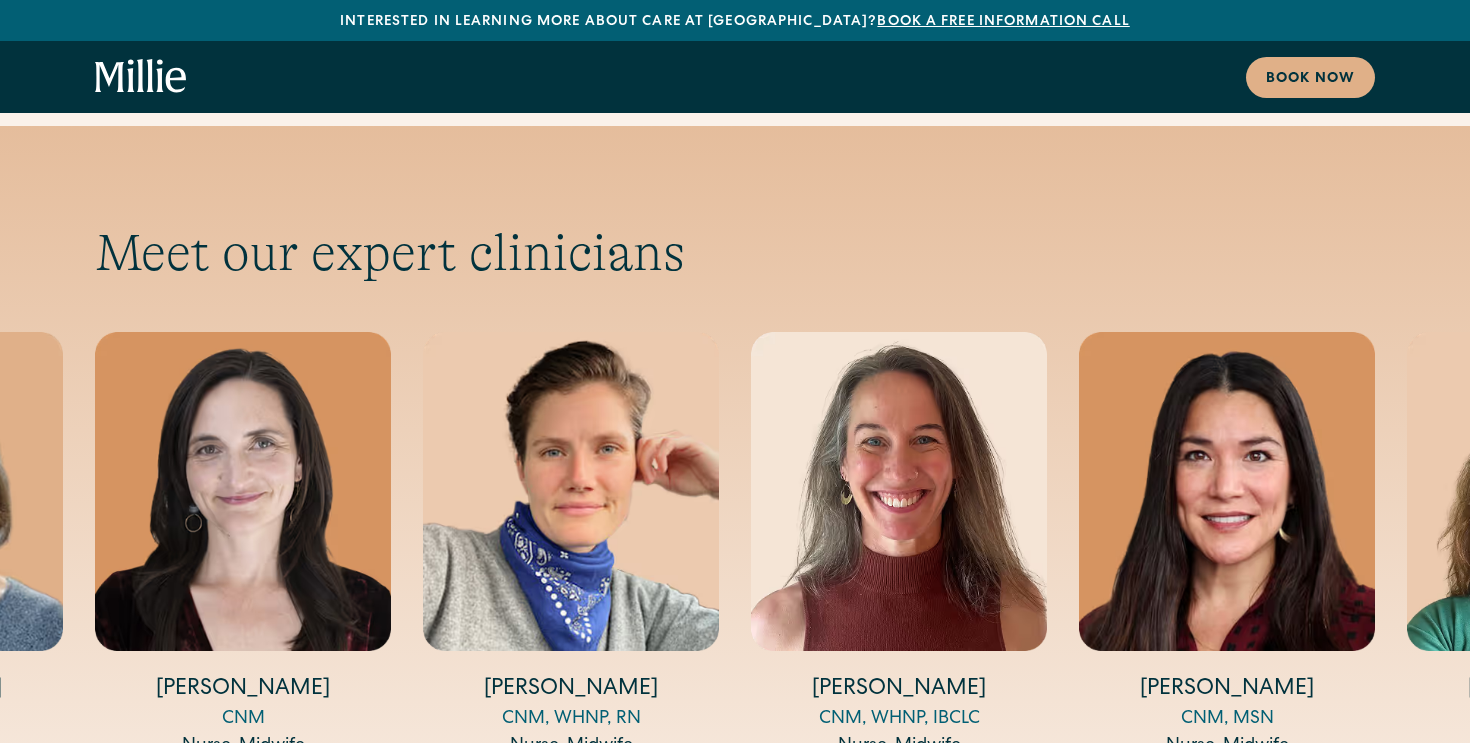 click 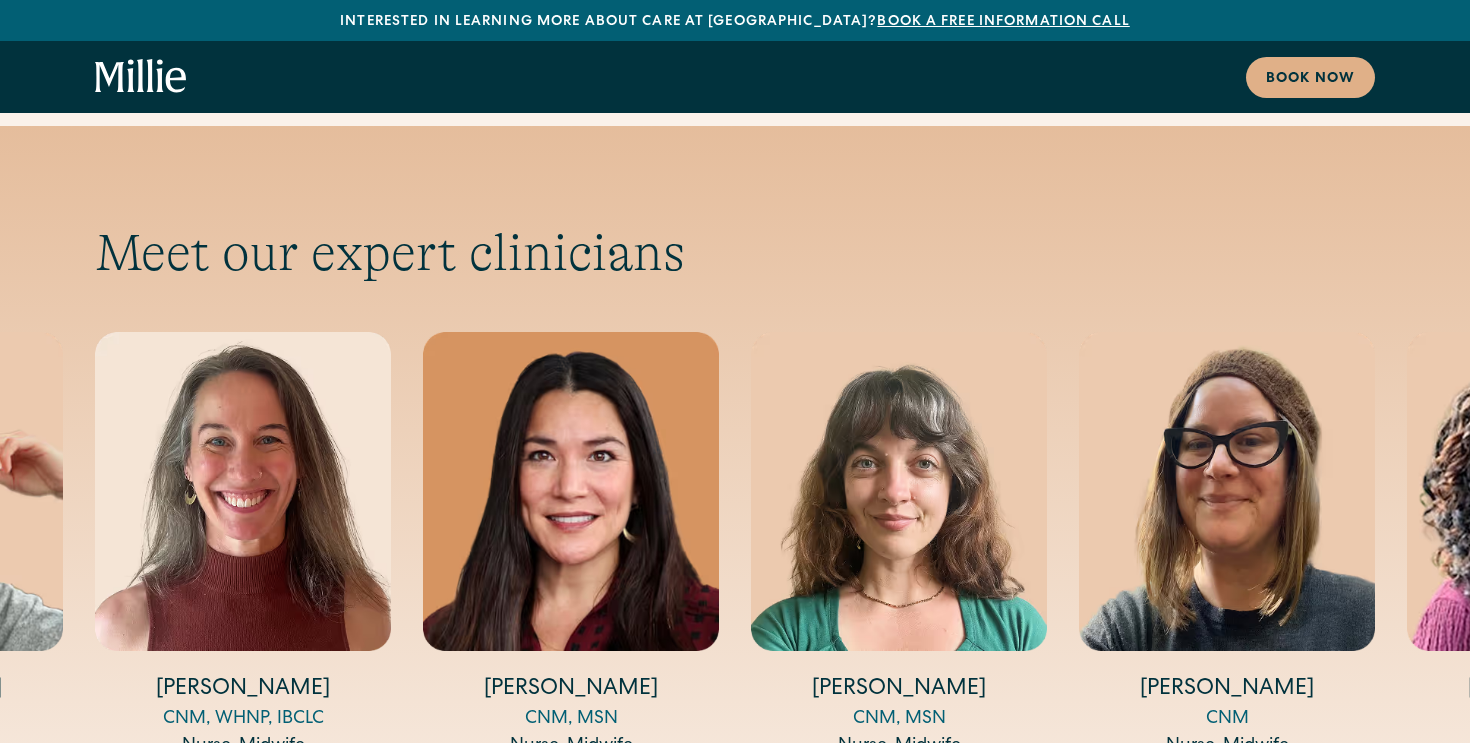 click 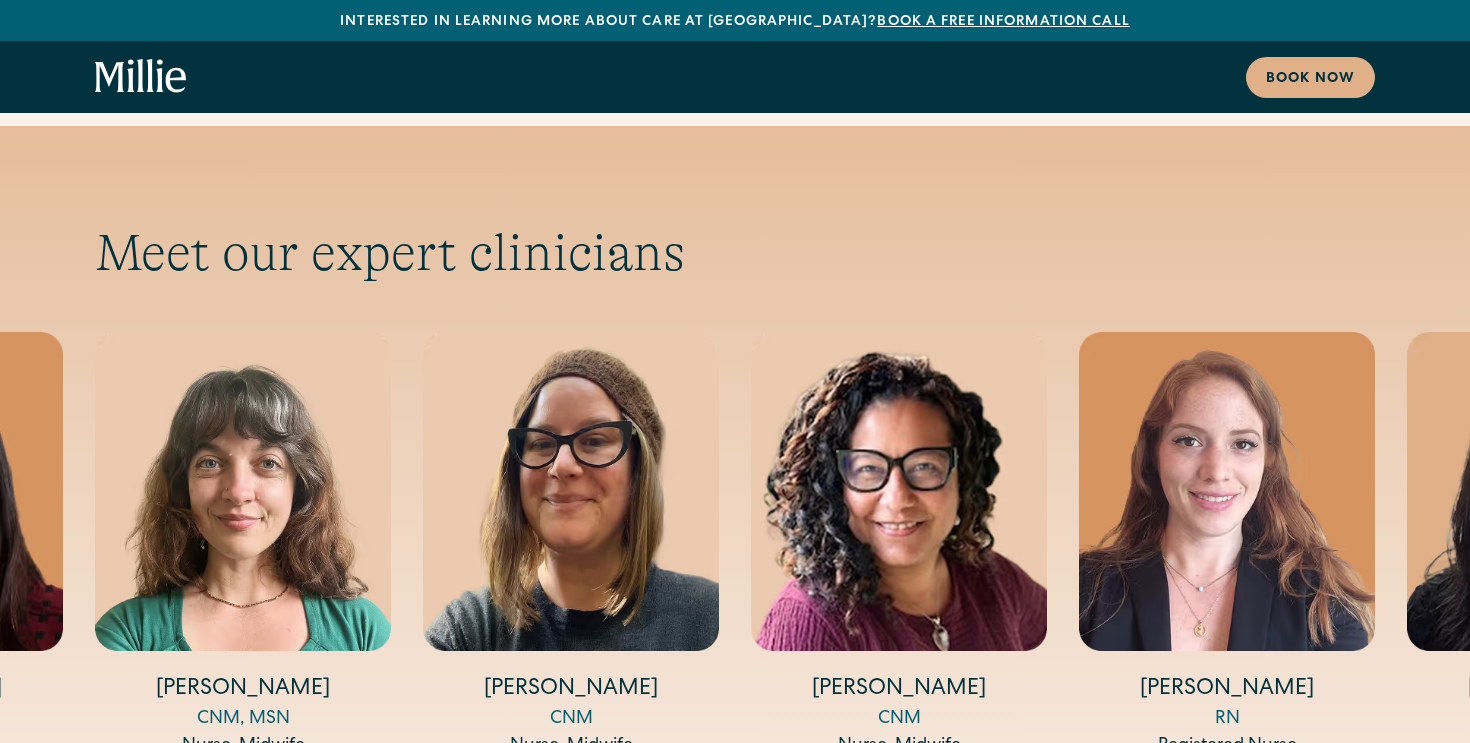 click 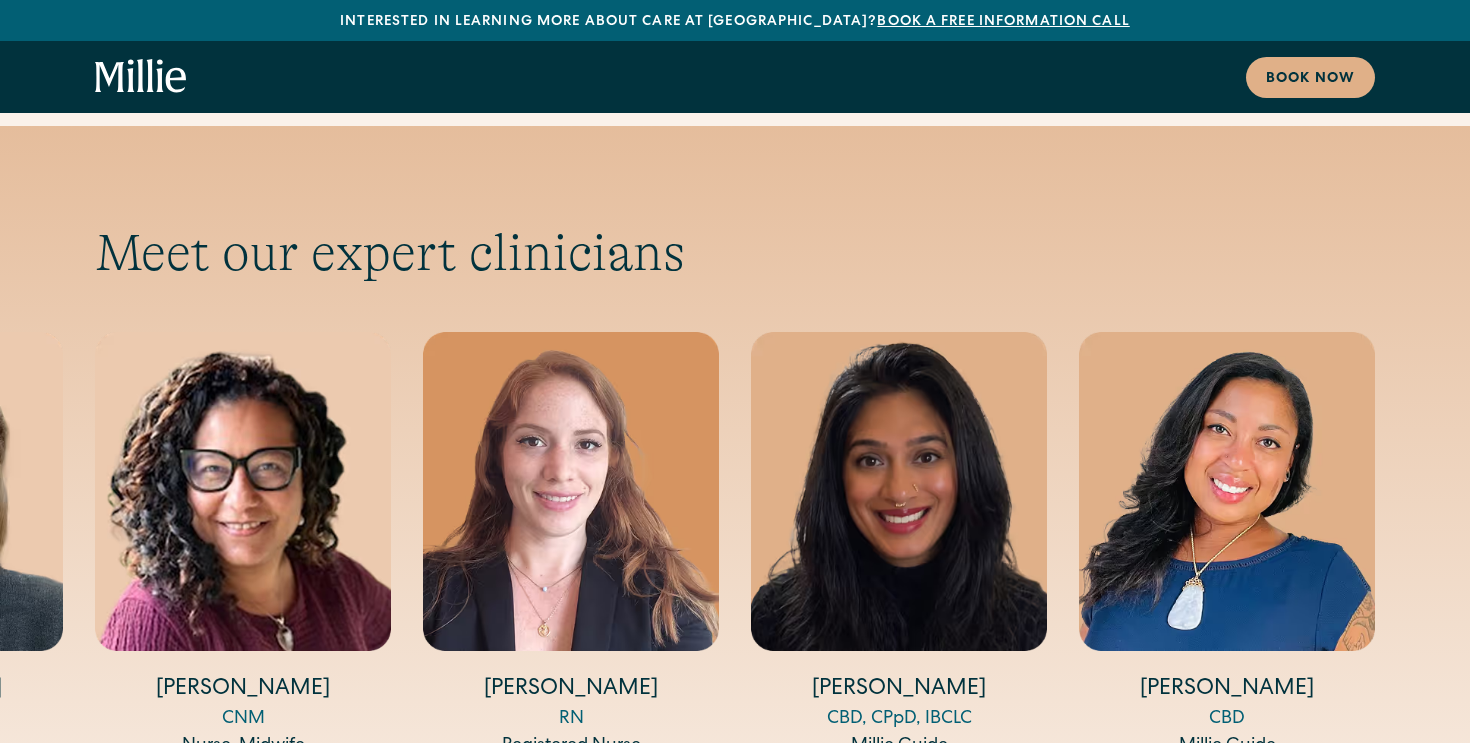 click at bounding box center (1350, 812) 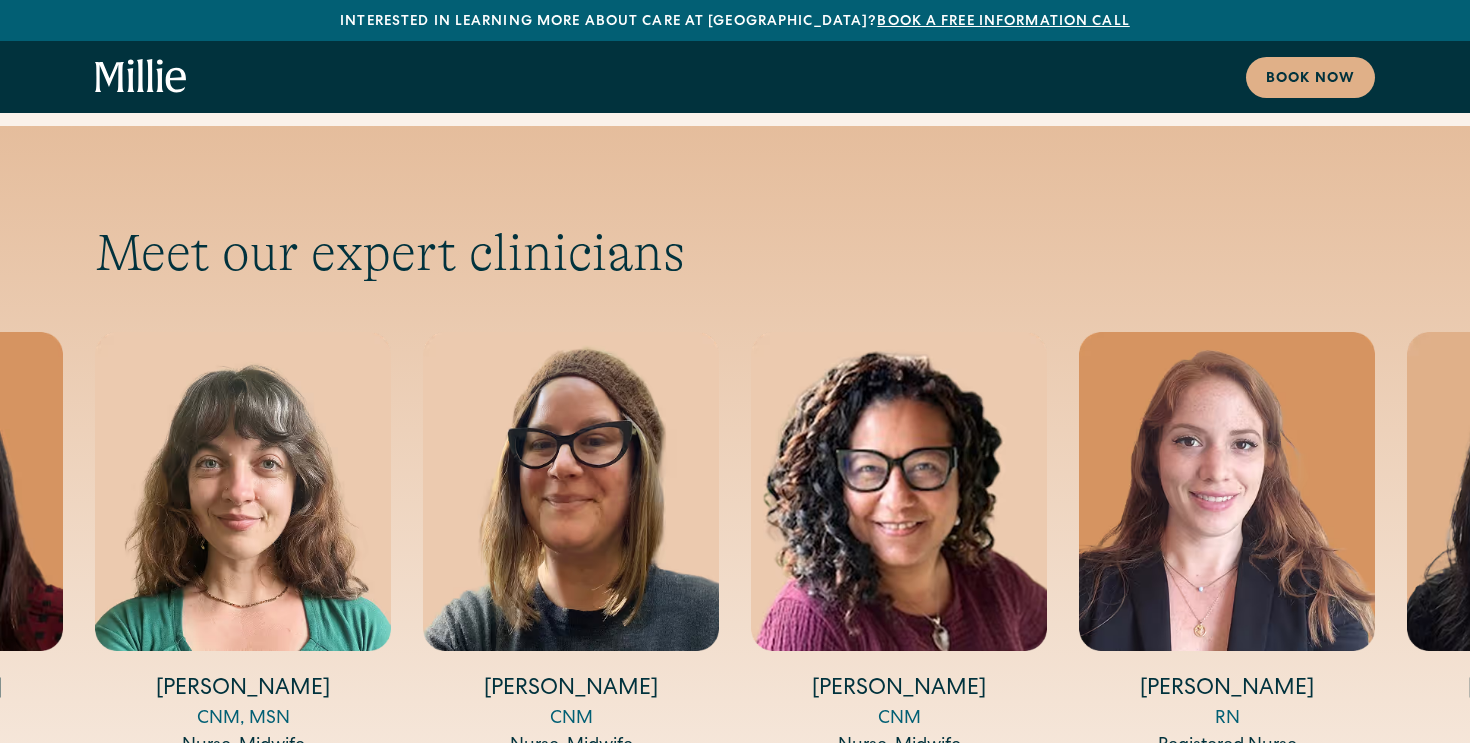 click 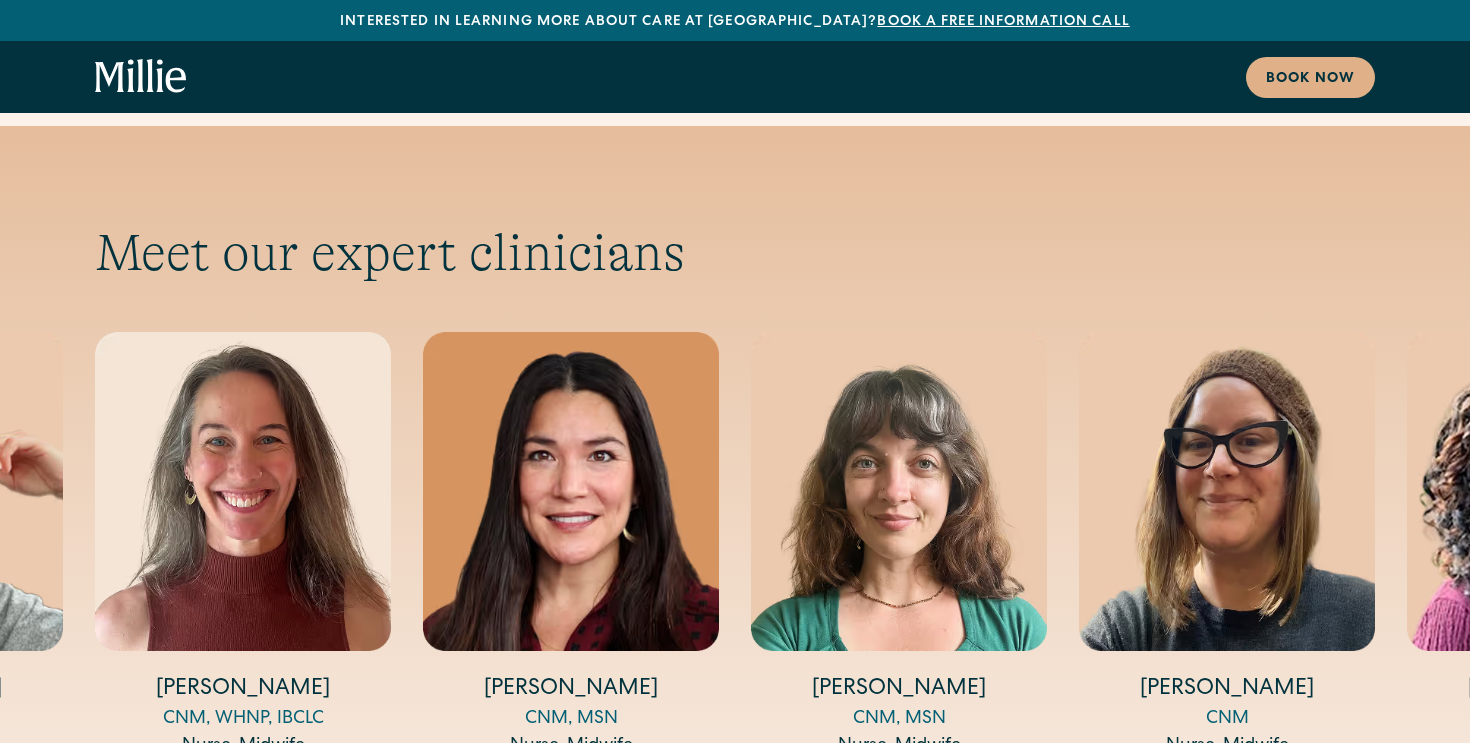 click 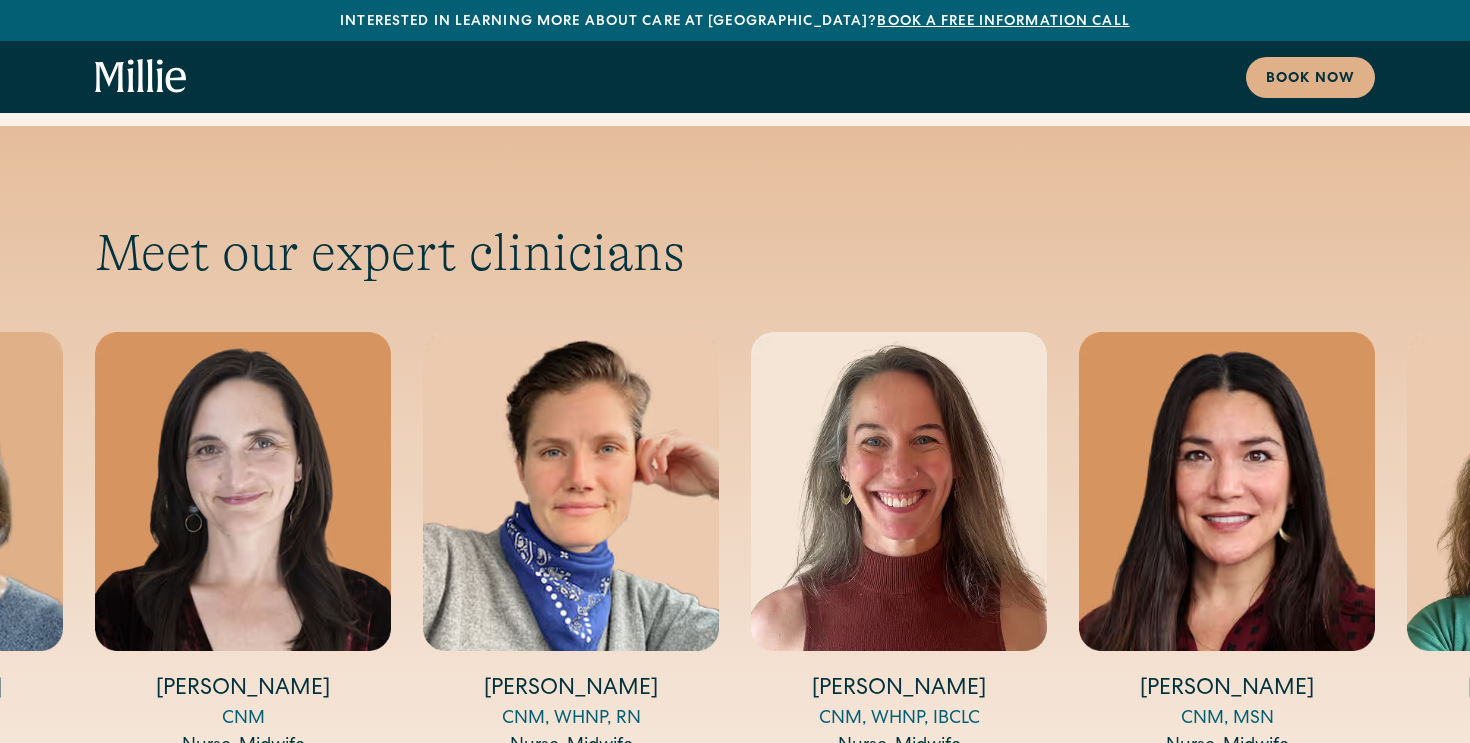 click 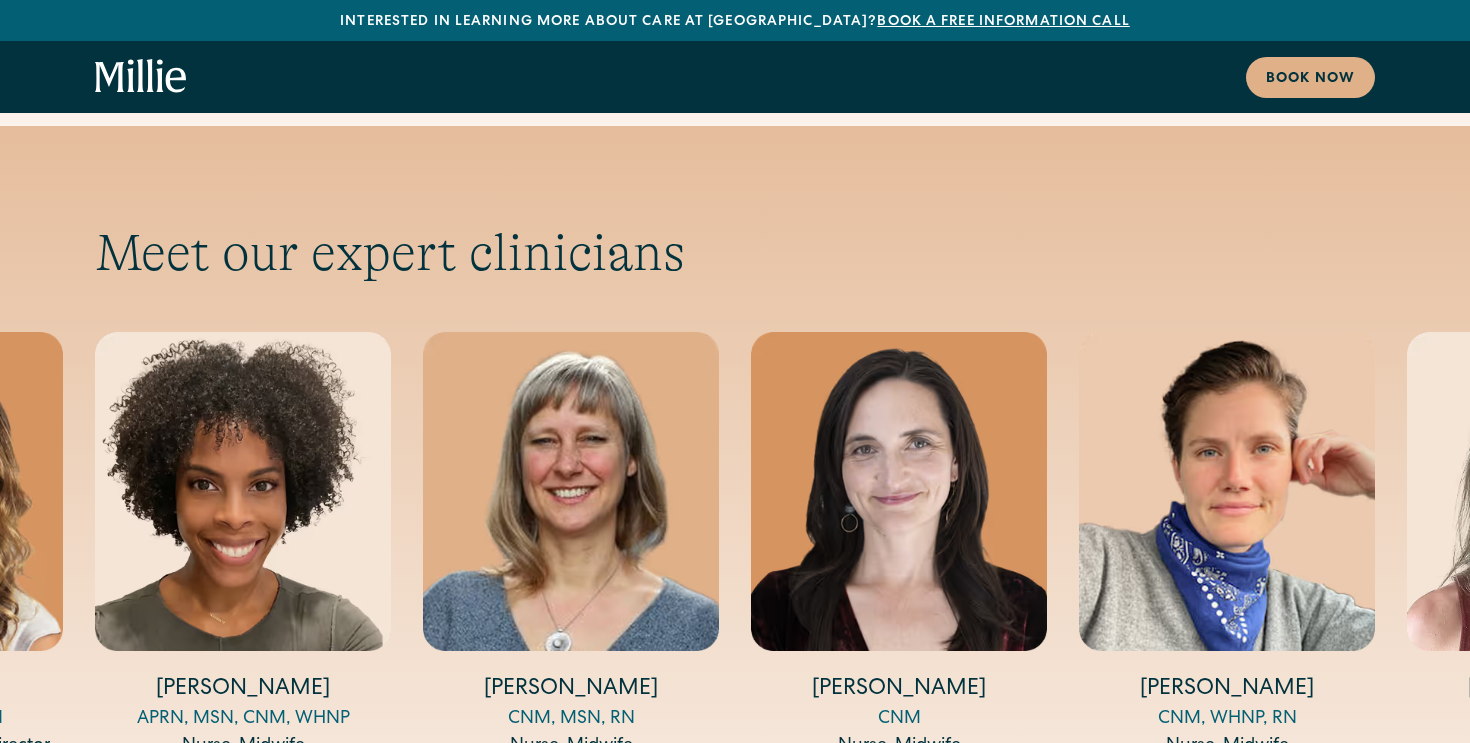 click at bounding box center [899, 491] 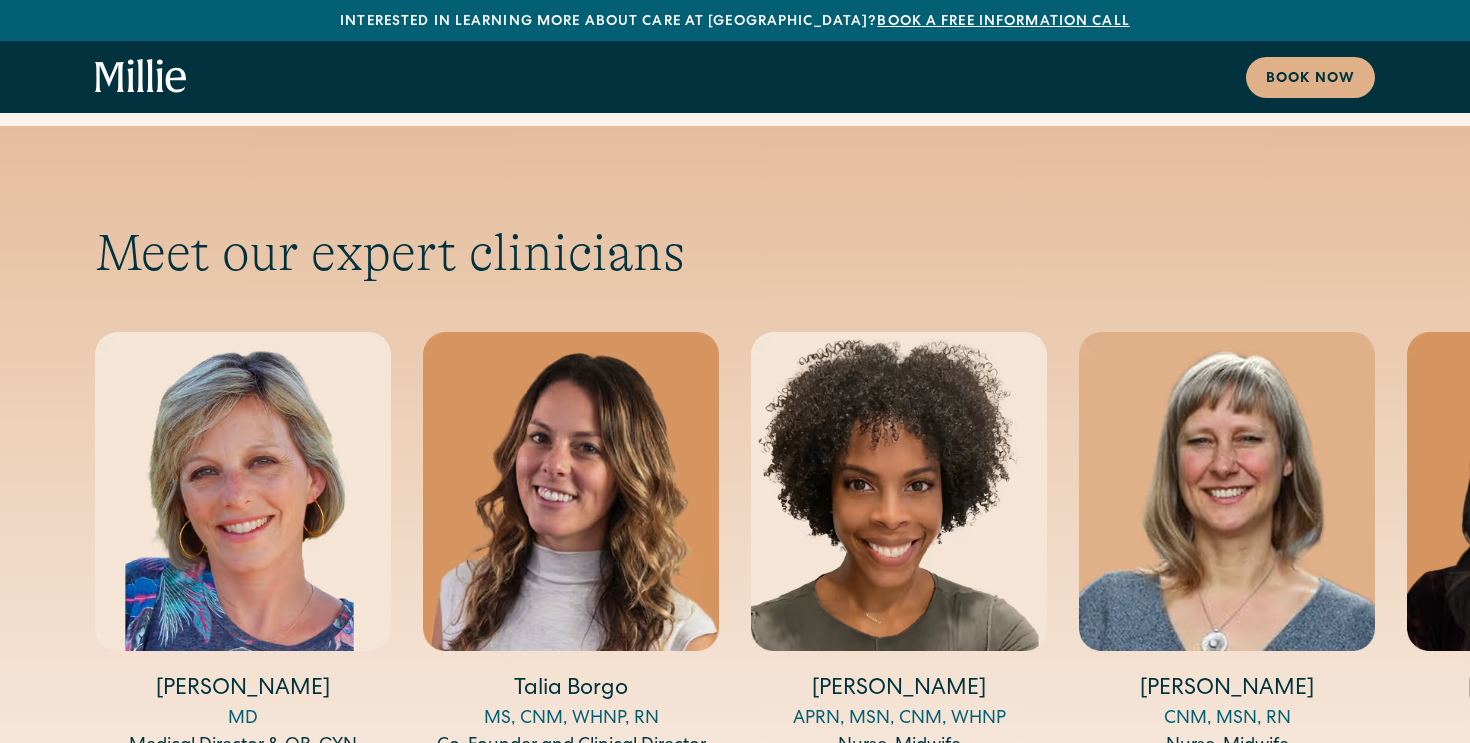click 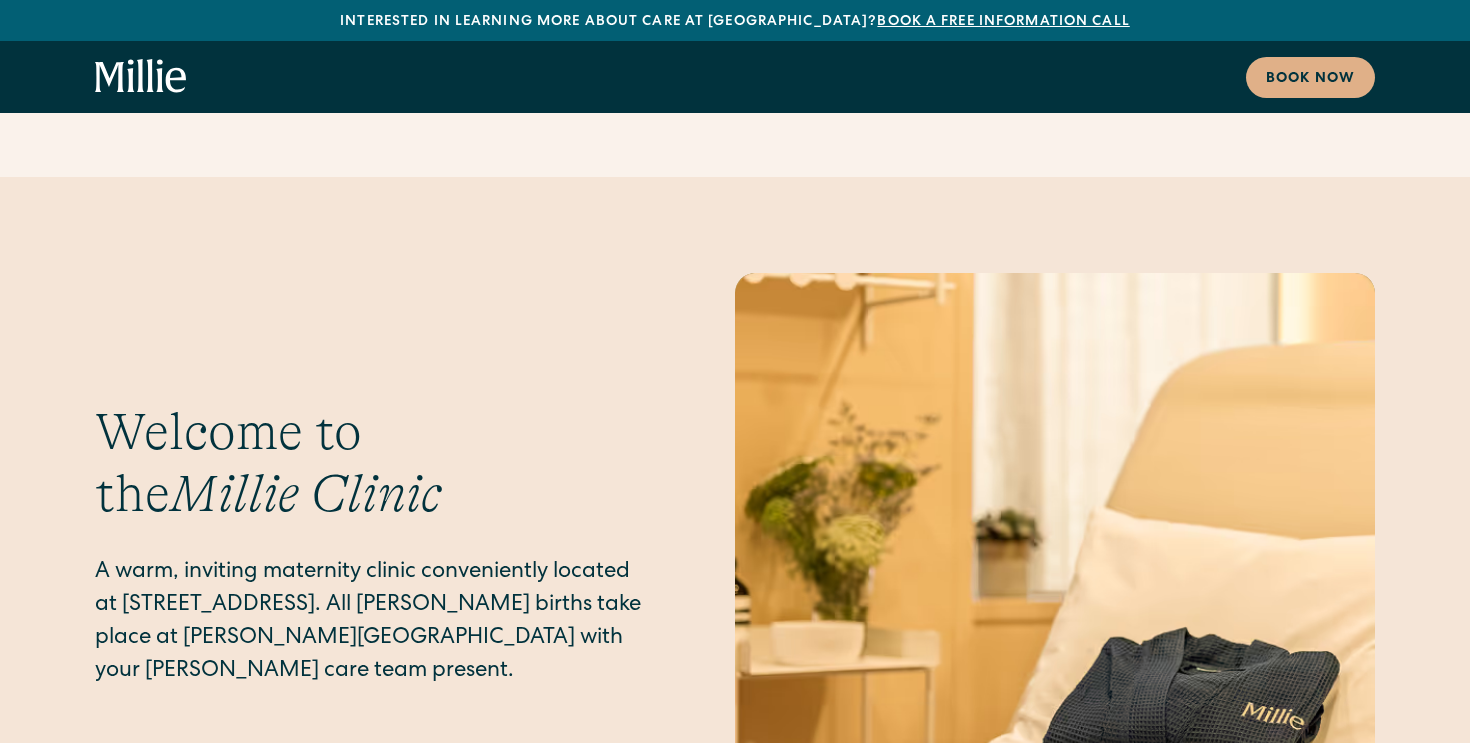 scroll, scrollTop: 9126, scrollLeft: 0, axis: vertical 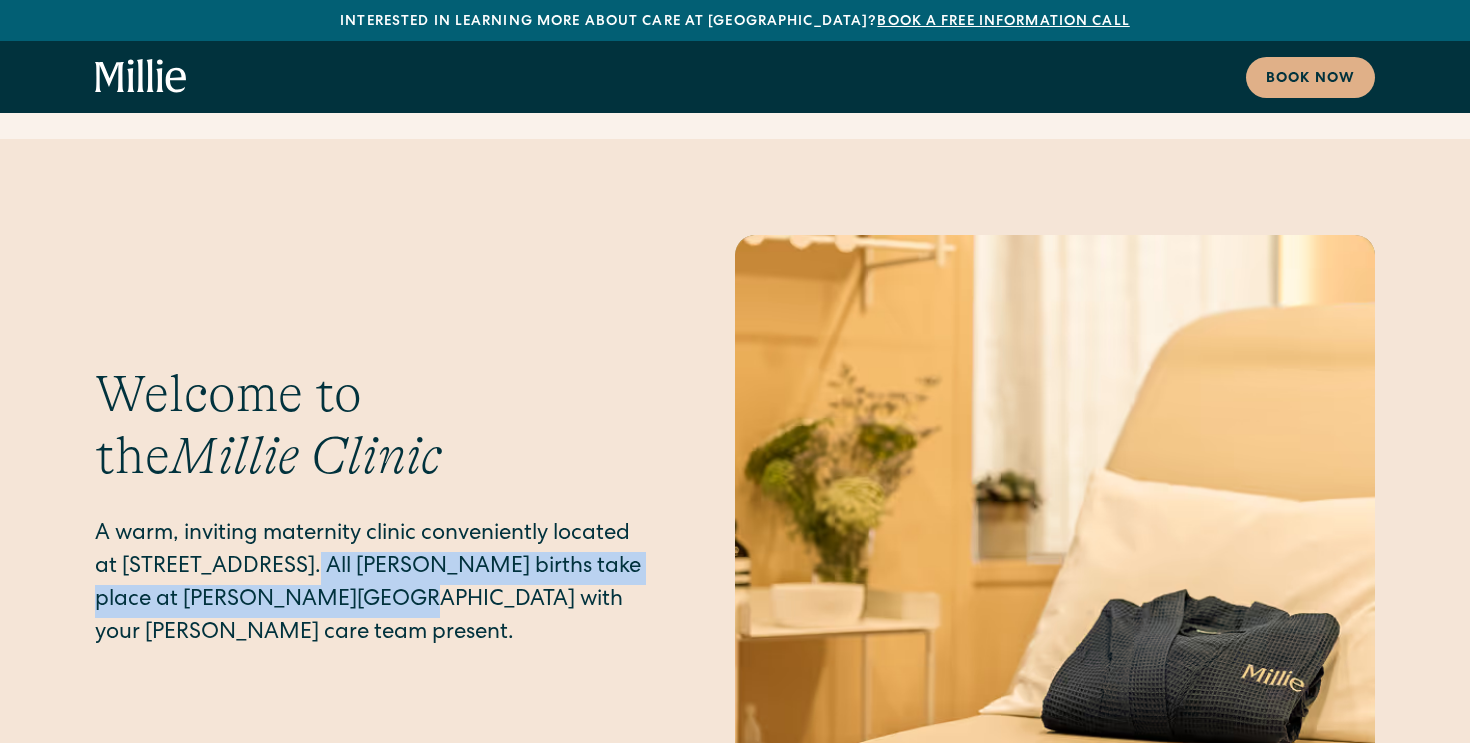 drag, startPoint x: 302, startPoint y: 419, endPoint x: 303, endPoint y: 392, distance: 27.018513 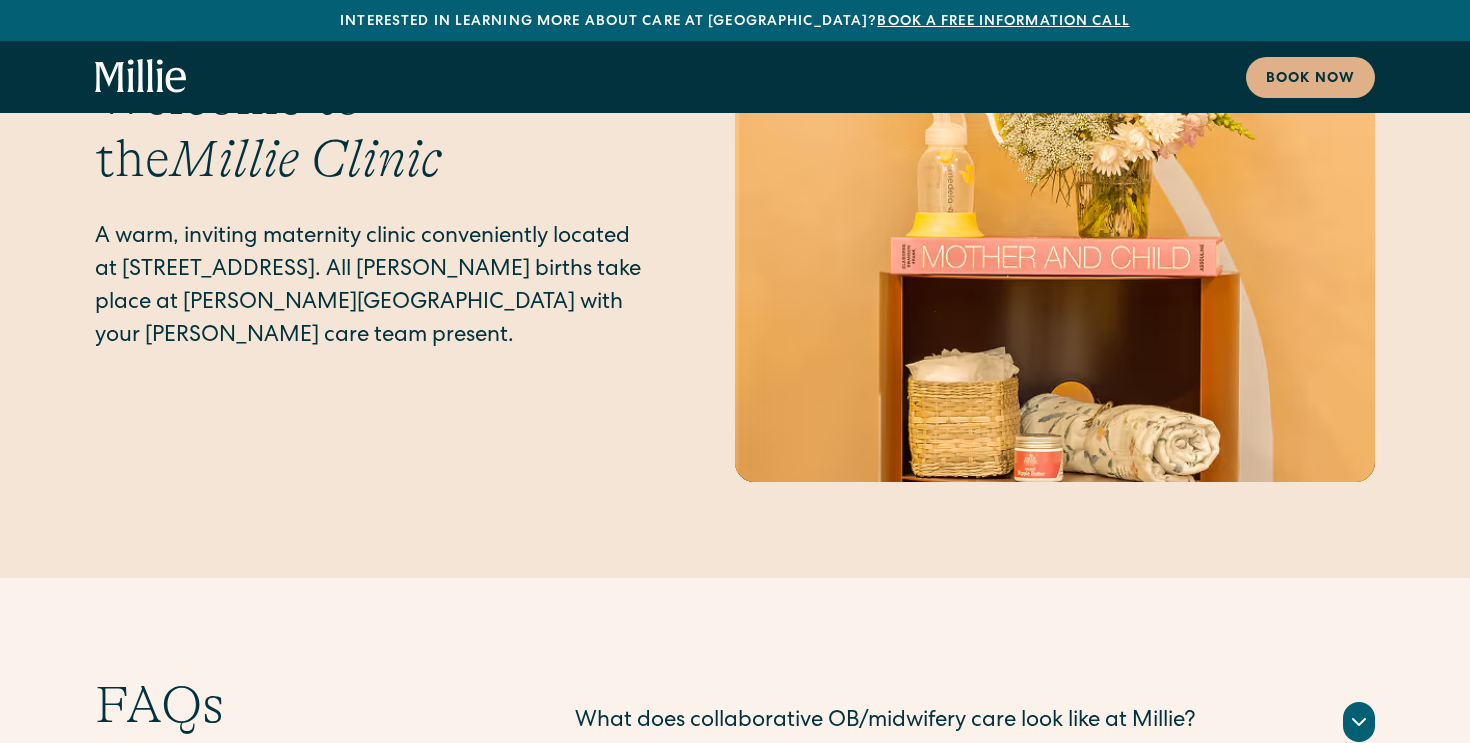 scroll, scrollTop: 9655, scrollLeft: 0, axis: vertical 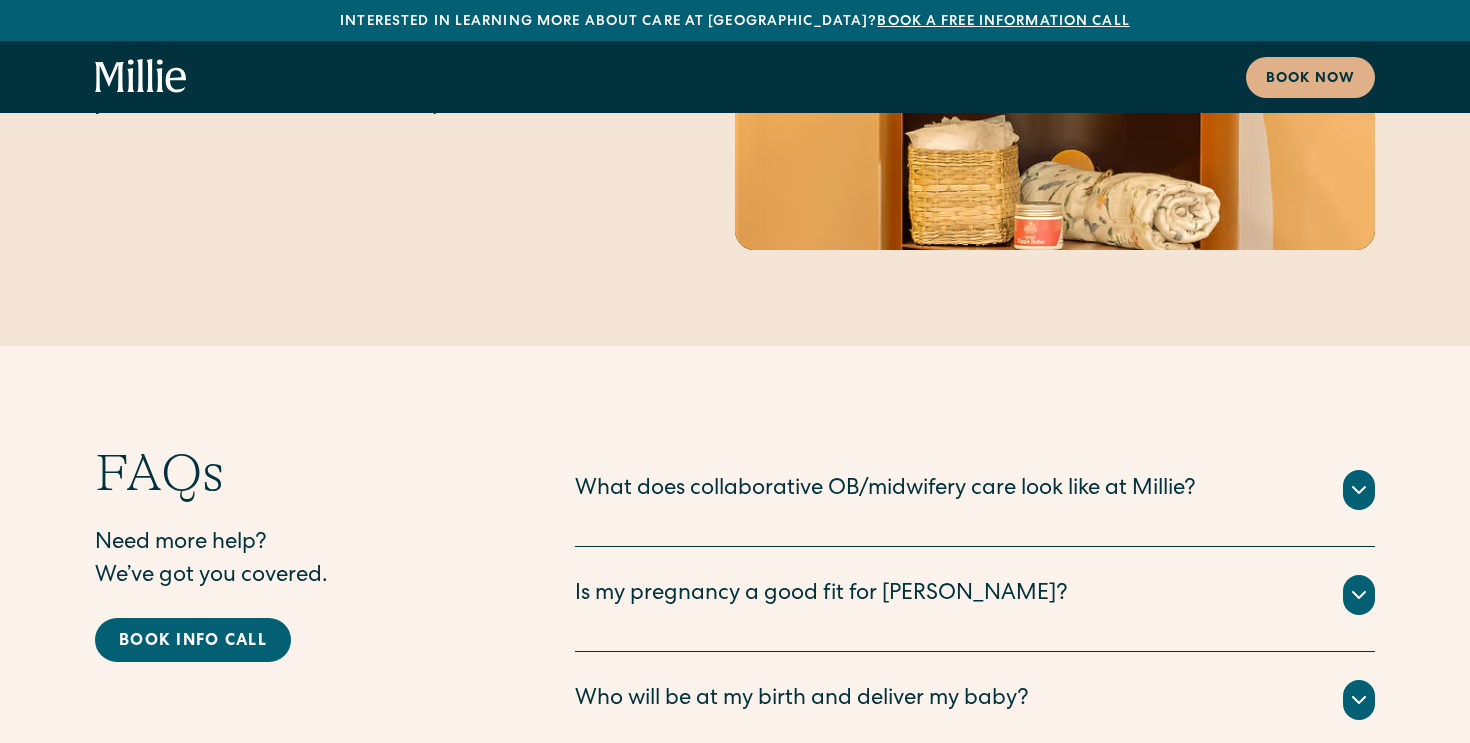 click on "What does collaborative OB/midwifery care look like at Millie?" at bounding box center (885, 490) 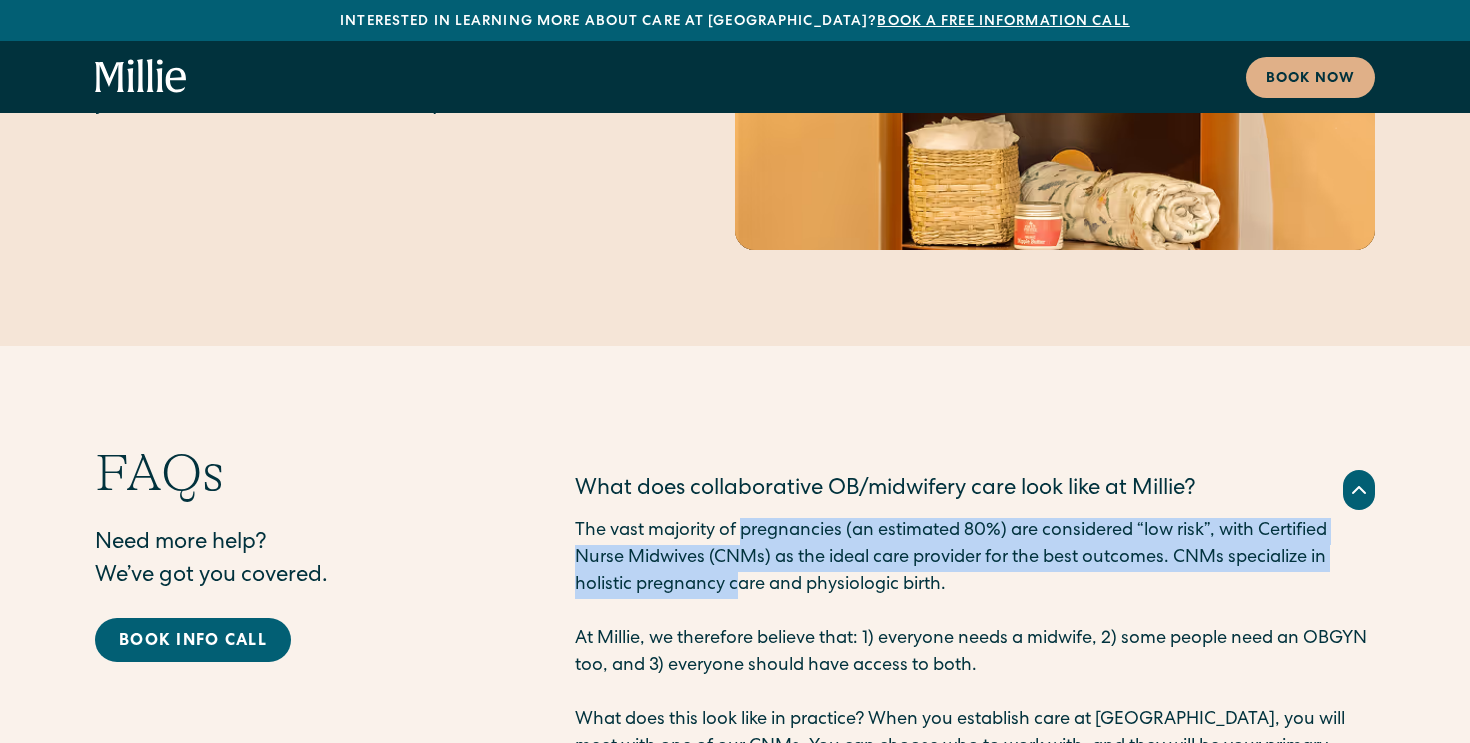 drag, startPoint x: 743, startPoint y: 364, endPoint x: 743, endPoint y: 401, distance: 37 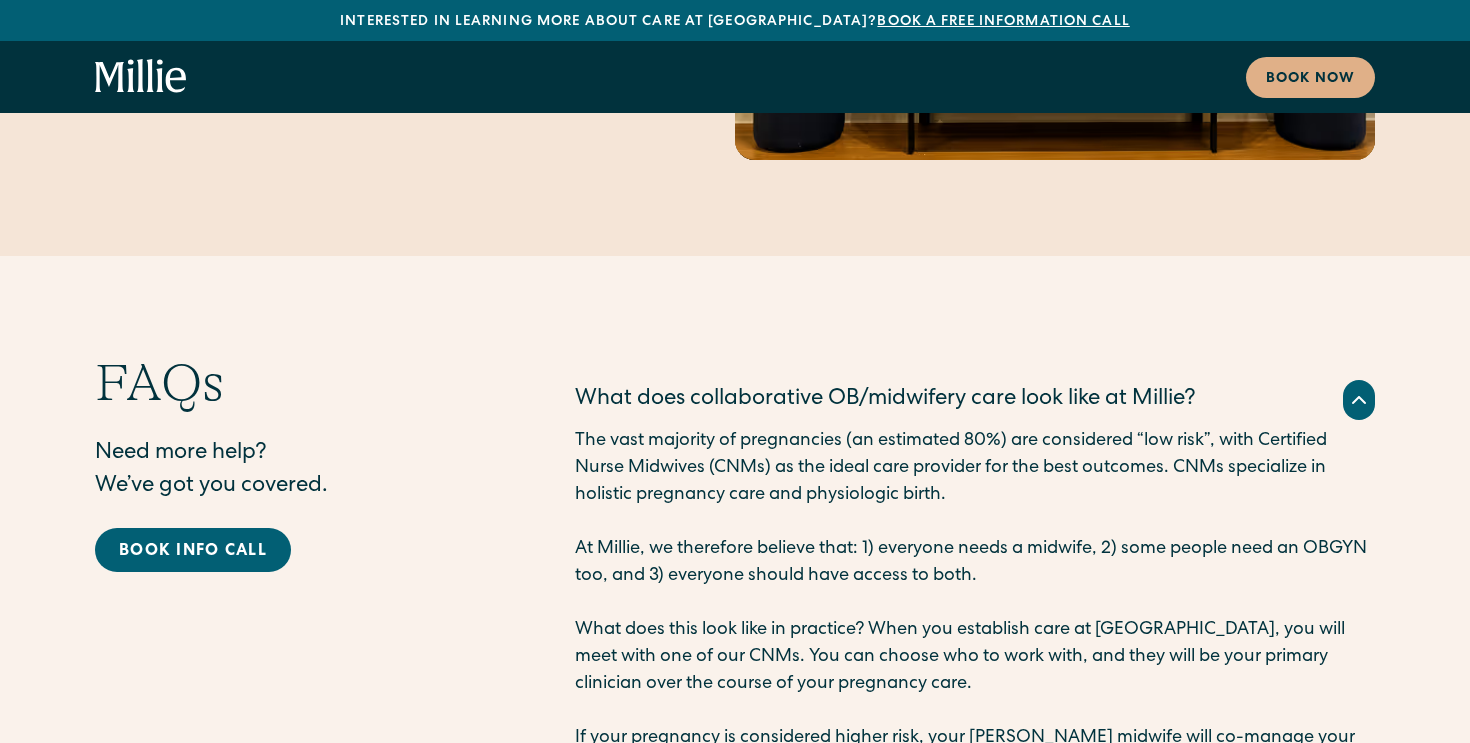 scroll, scrollTop: 9776, scrollLeft: 0, axis: vertical 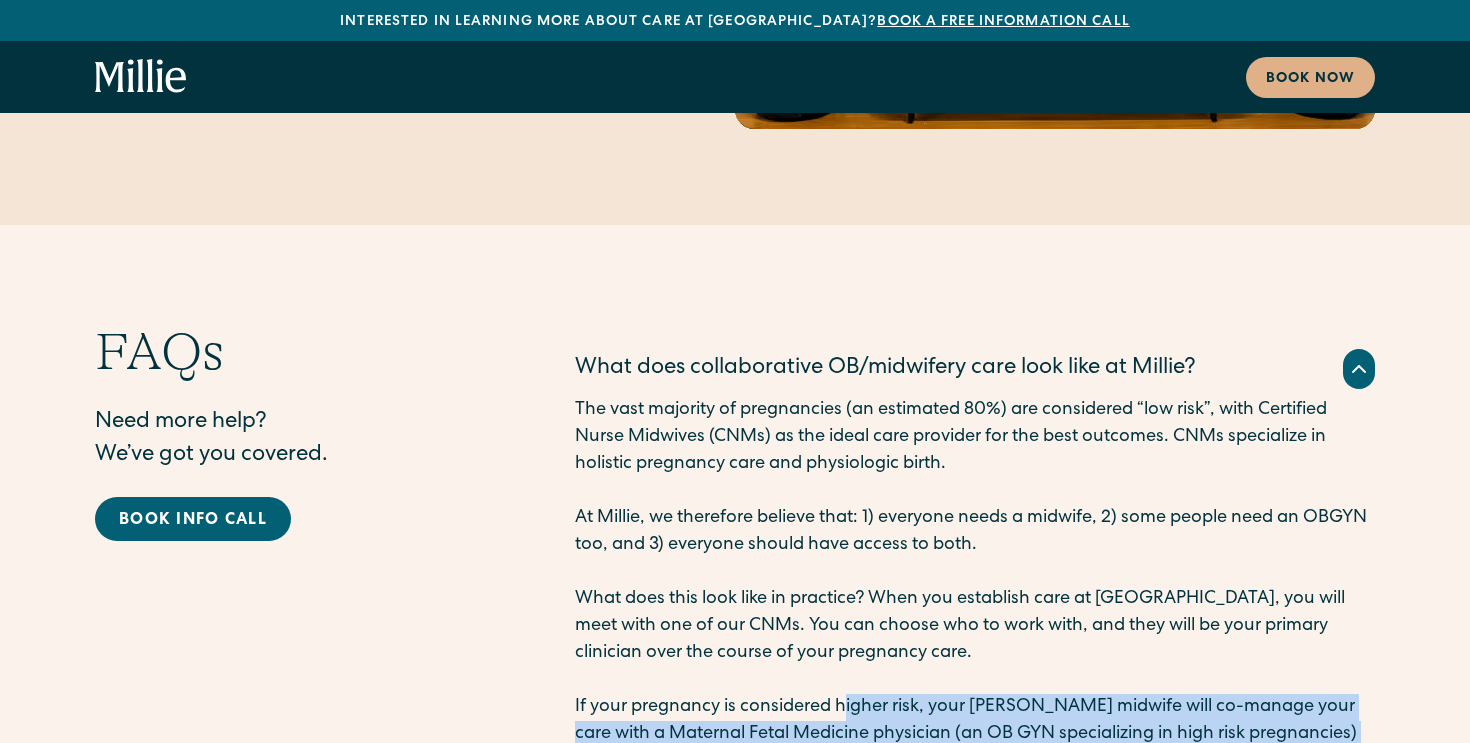 drag, startPoint x: 842, startPoint y: 532, endPoint x: 818, endPoint y: 655, distance: 125.31959 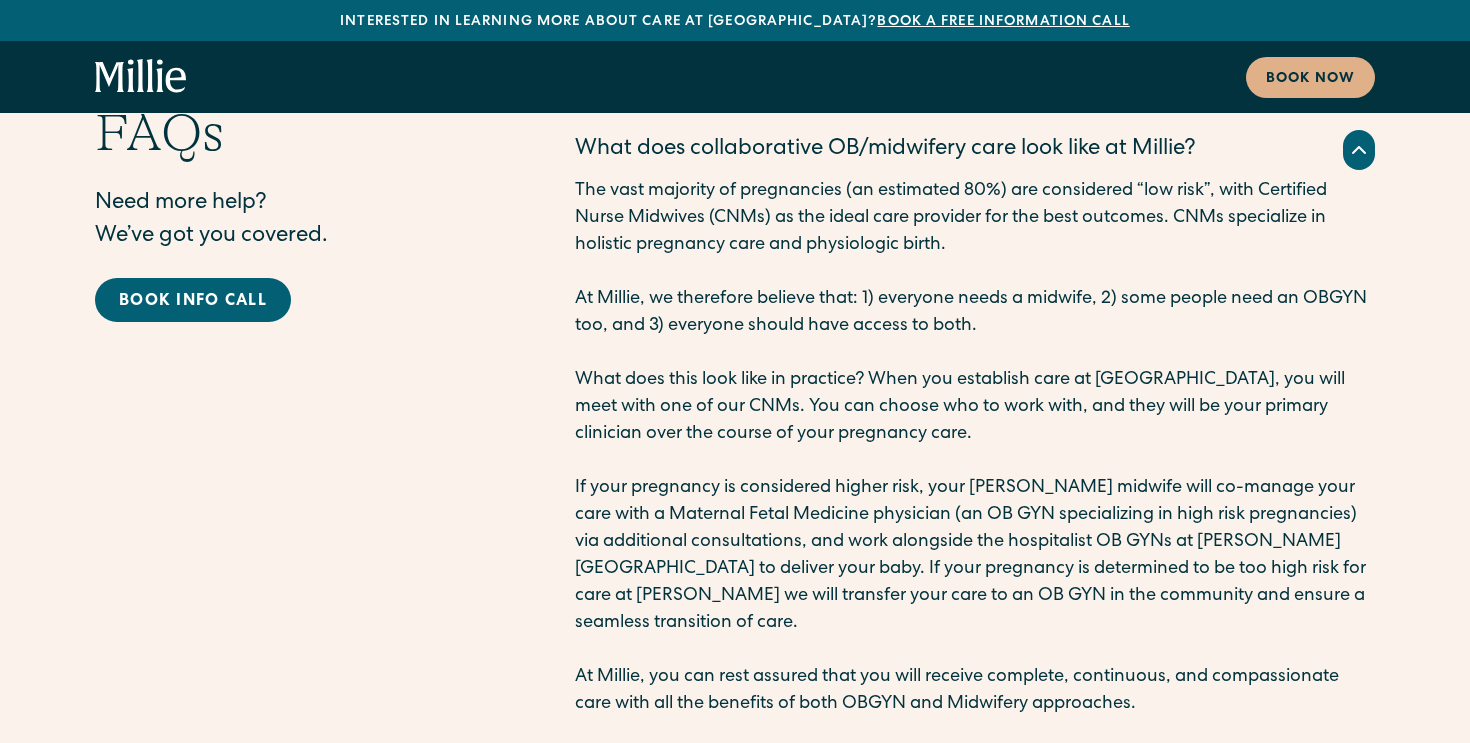 scroll, scrollTop: 10163, scrollLeft: 0, axis: vertical 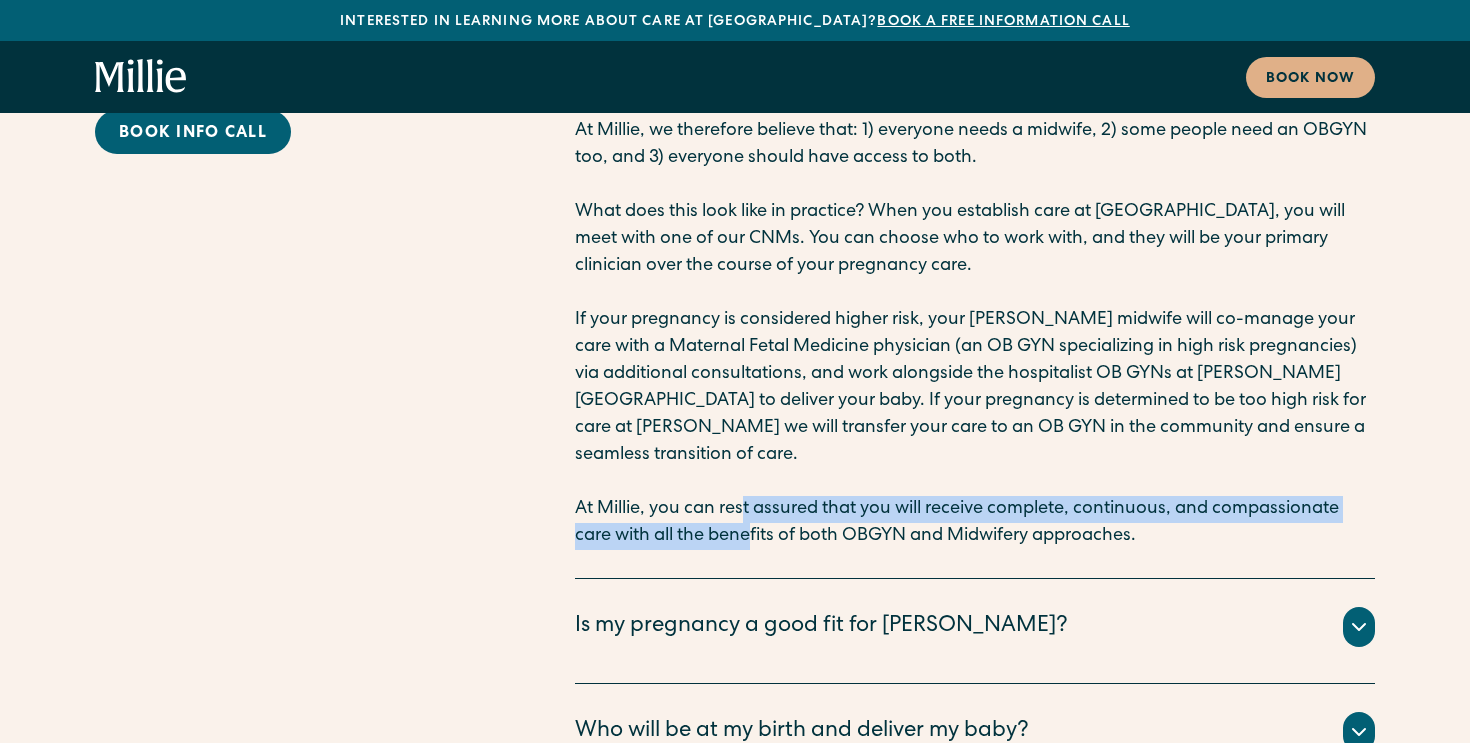 drag, startPoint x: 744, startPoint y: 309, endPoint x: 749, endPoint y: 343, distance: 34.36568 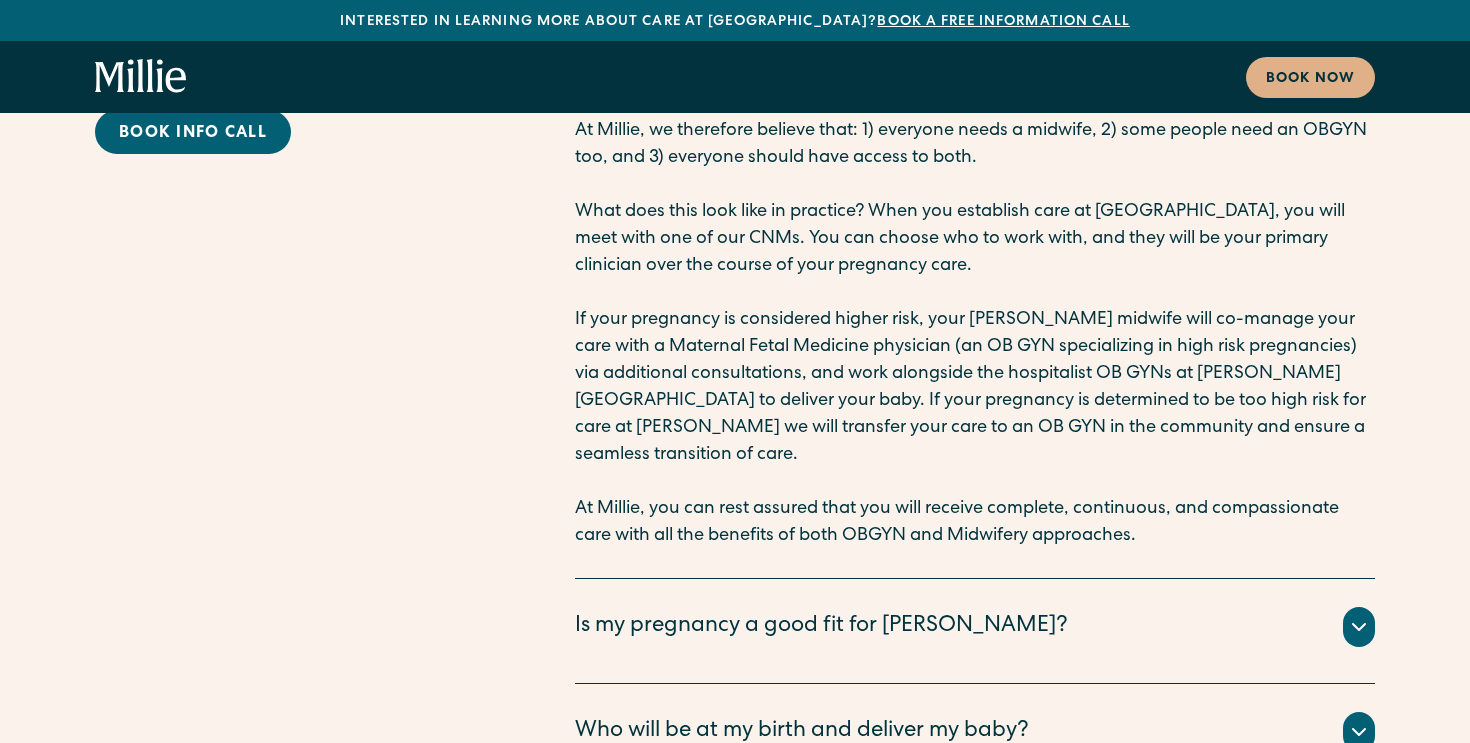 click on "Is my pregnancy a good fit for [PERSON_NAME]?" at bounding box center [821, 627] 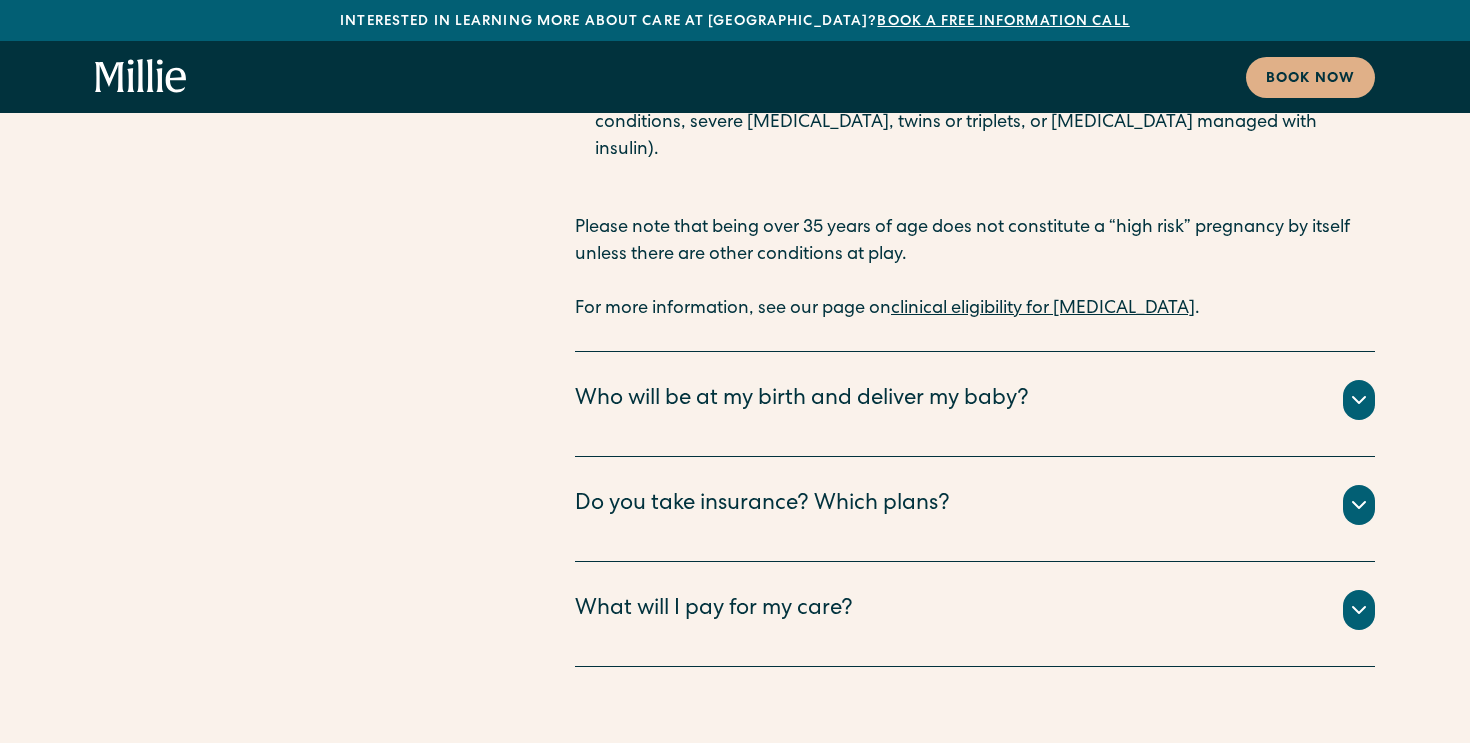 scroll, scrollTop: 11002, scrollLeft: 0, axis: vertical 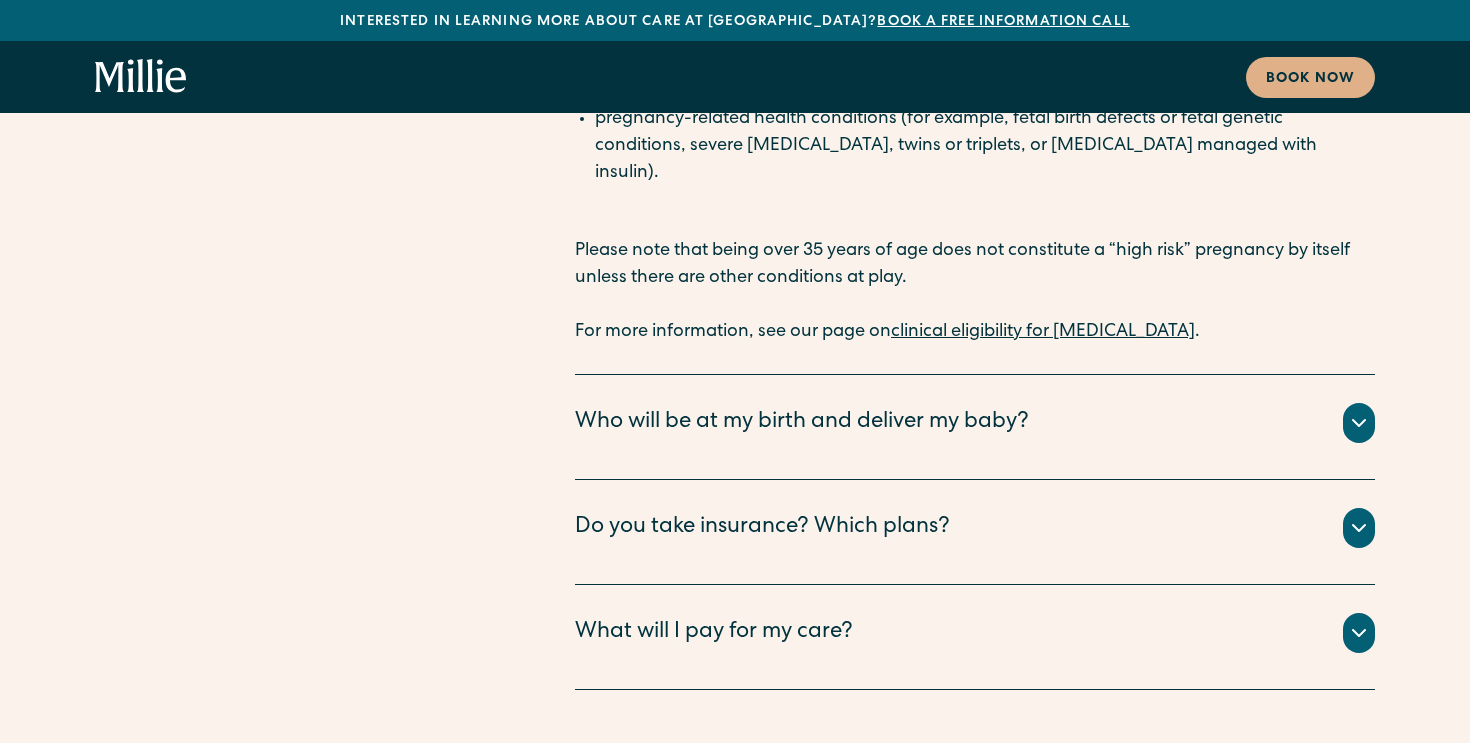 click on "Who will be at my birth and deliver my baby?" at bounding box center (802, 423) 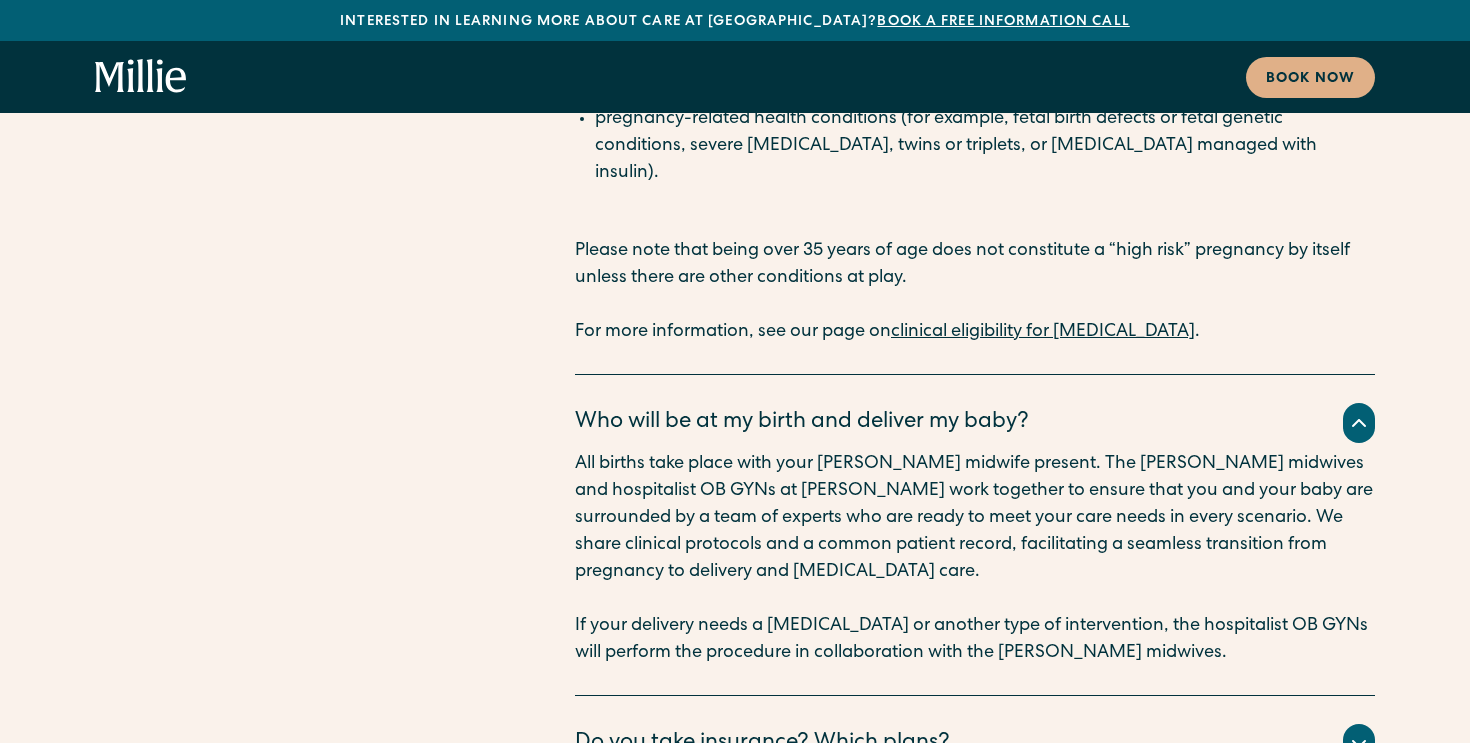 click on "Do you take insurance? Which plans?" at bounding box center [762, 744] 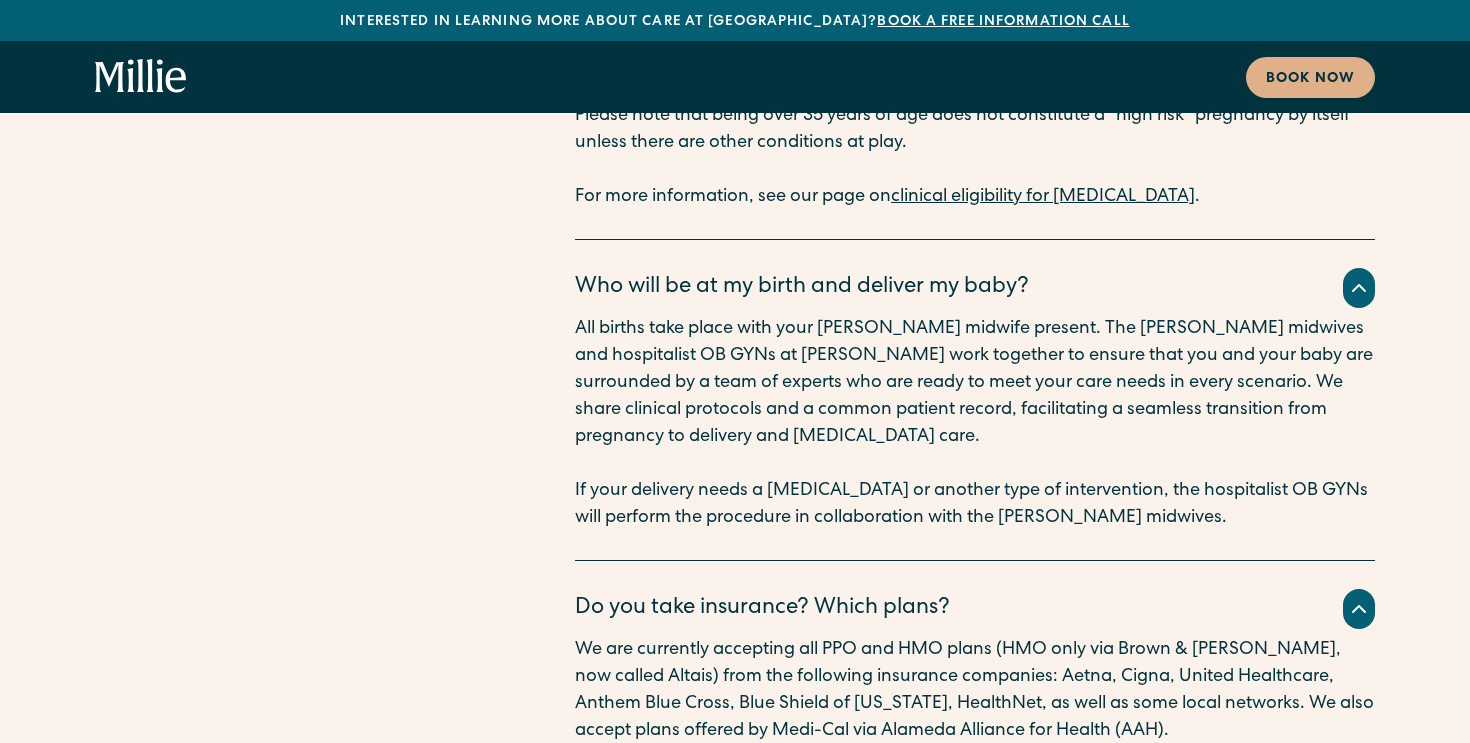 scroll, scrollTop: 11147, scrollLeft: 0, axis: vertical 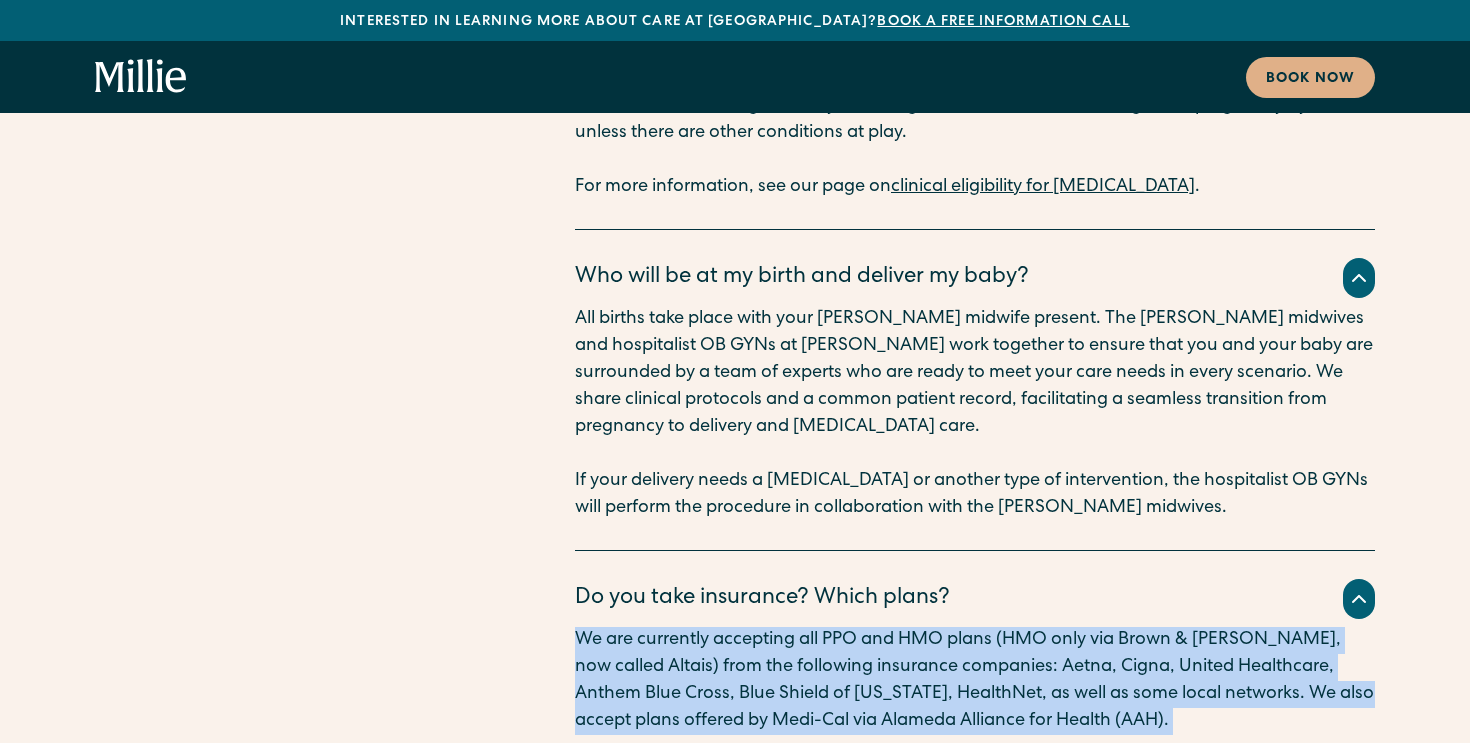 drag, startPoint x: 883, startPoint y: 567, endPoint x: 883, endPoint y: 447, distance: 120 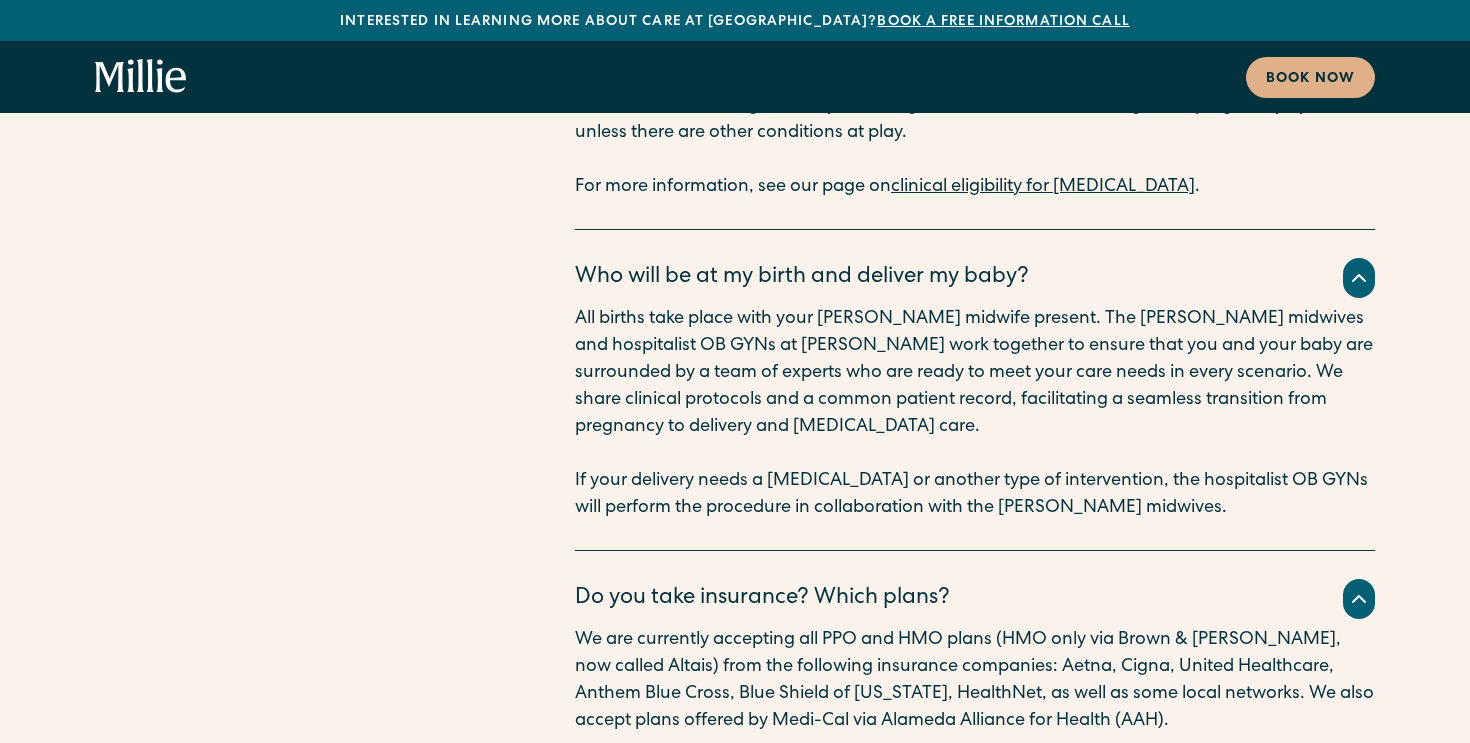 drag, startPoint x: 874, startPoint y: 628, endPoint x: 874, endPoint y: 611, distance: 17 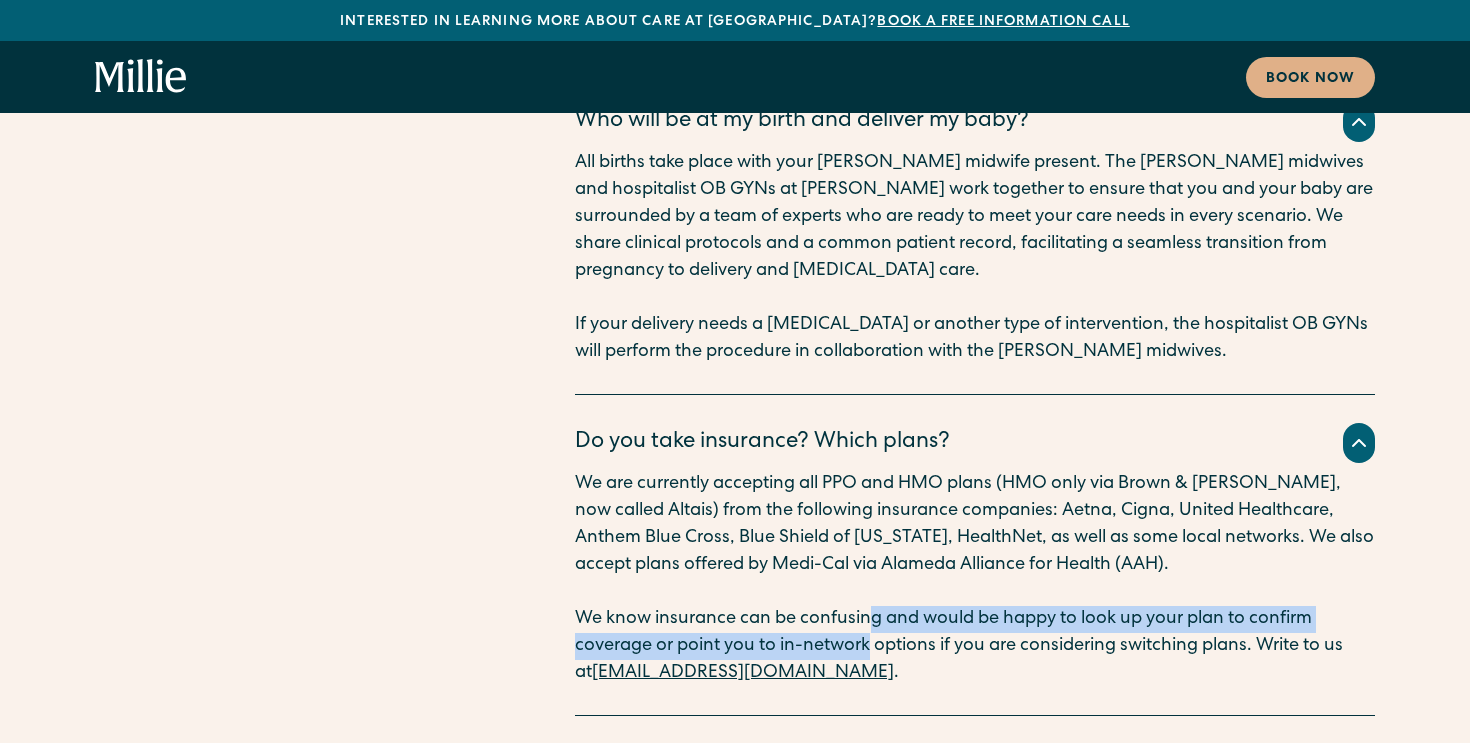 scroll, scrollTop: 11557, scrollLeft: 0, axis: vertical 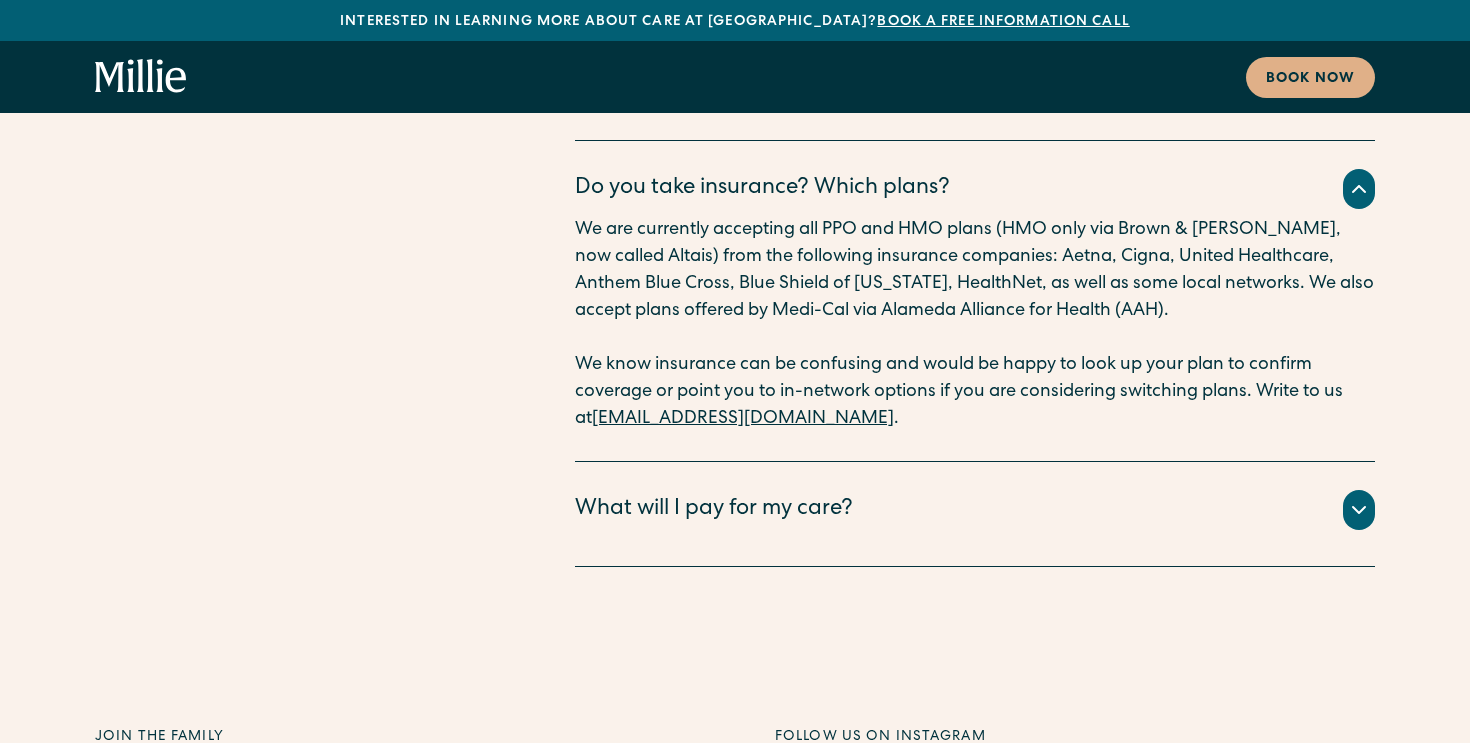 click on "What will I pay for my care?" at bounding box center [714, 510] 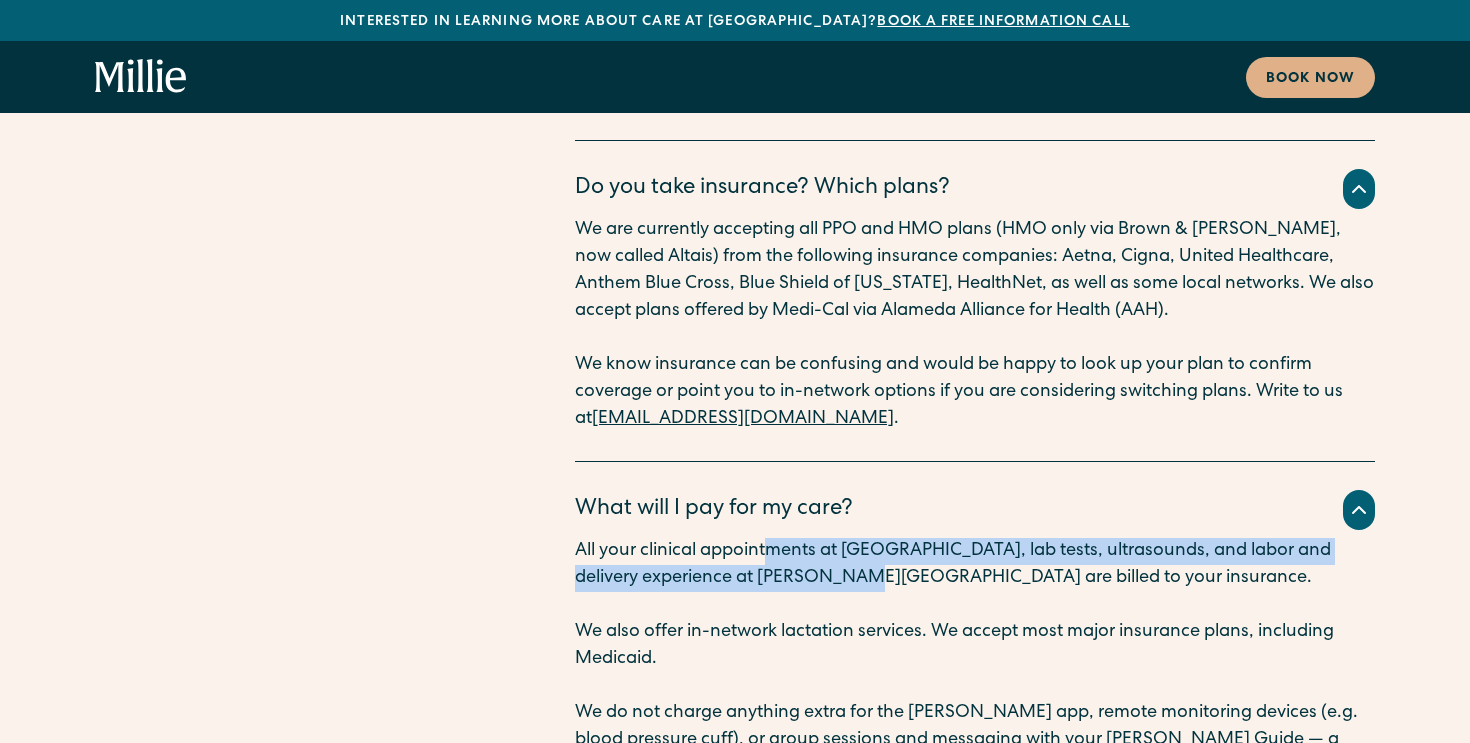click on "All your clinical appointments at [GEOGRAPHIC_DATA], lab tests, ultrasounds, and labor and delivery experience at [PERSON_NAME][GEOGRAPHIC_DATA] are billed to your insurance." at bounding box center (975, 565) 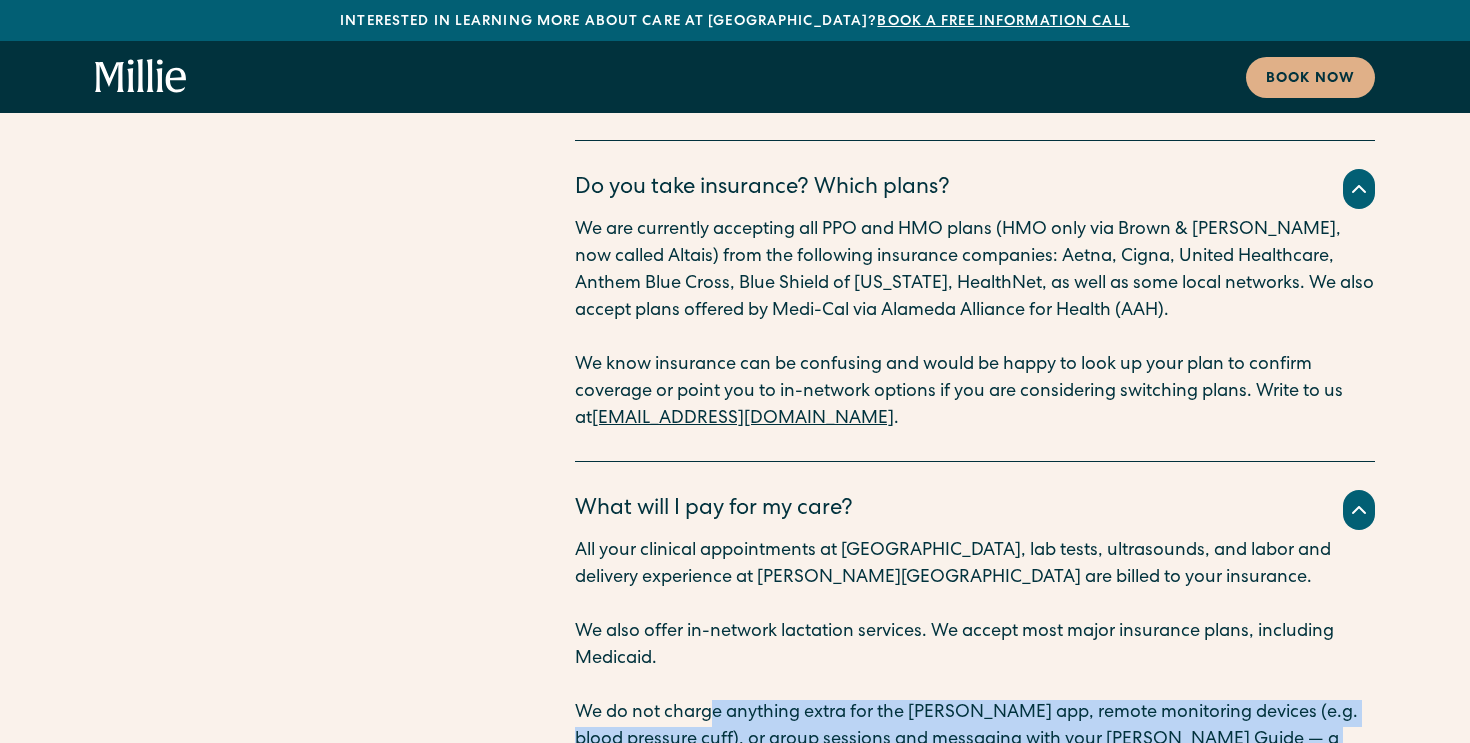 drag, startPoint x: 709, startPoint y: 544, endPoint x: 709, endPoint y: 621, distance: 77 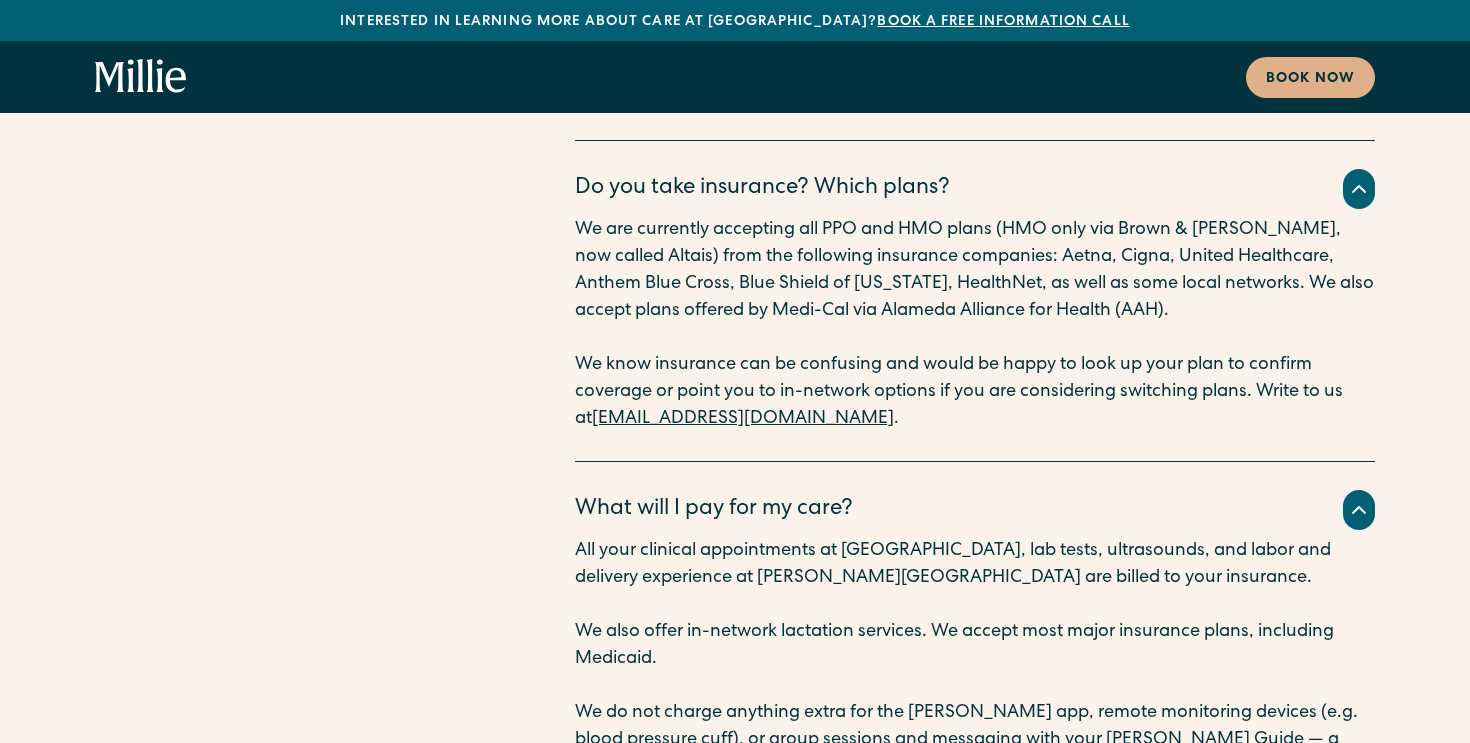 drag, startPoint x: 712, startPoint y: 652, endPoint x: 712, endPoint y: 585, distance: 67 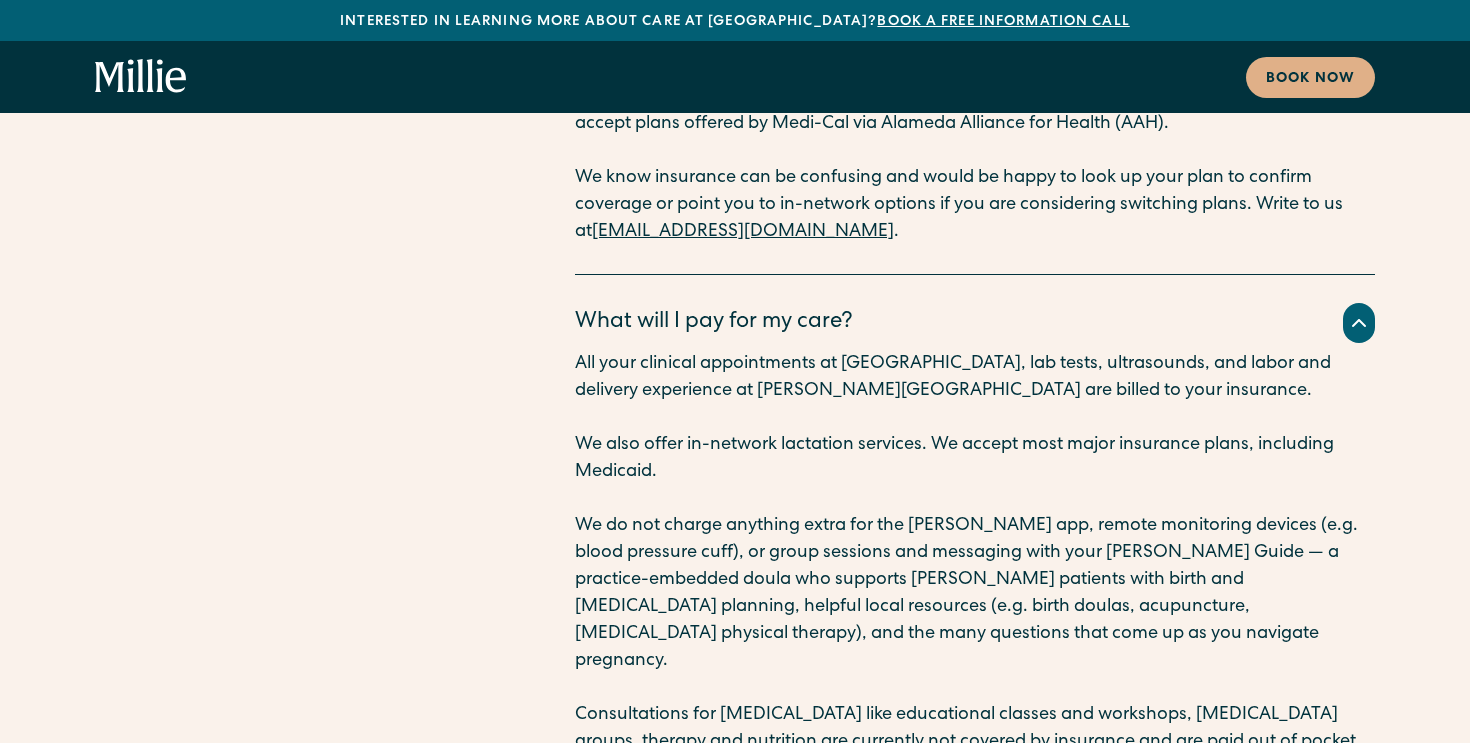 scroll, scrollTop: 11747, scrollLeft: 0, axis: vertical 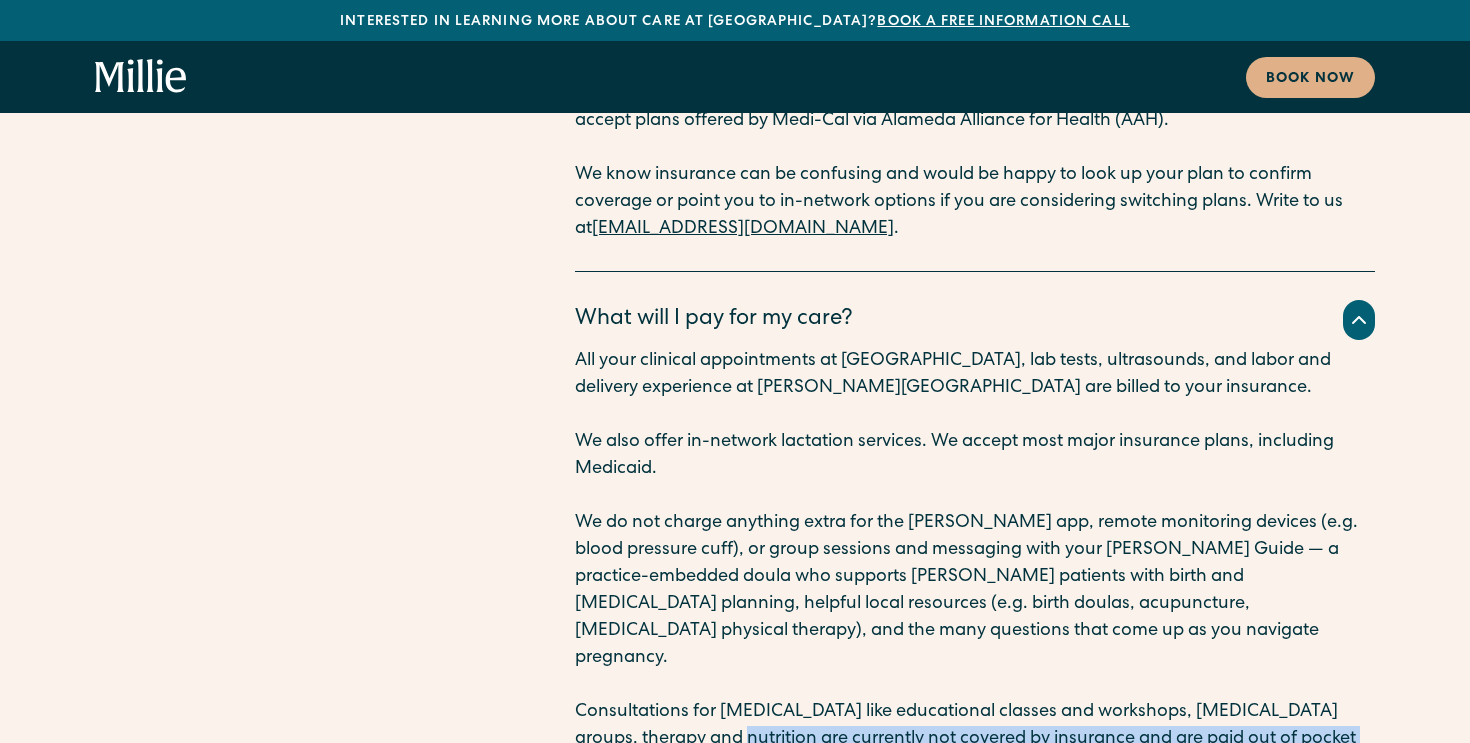 drag, startPoint x: 712, startPoint y: 585, endPoint x: 712, endPoint y: 530, distance: 55 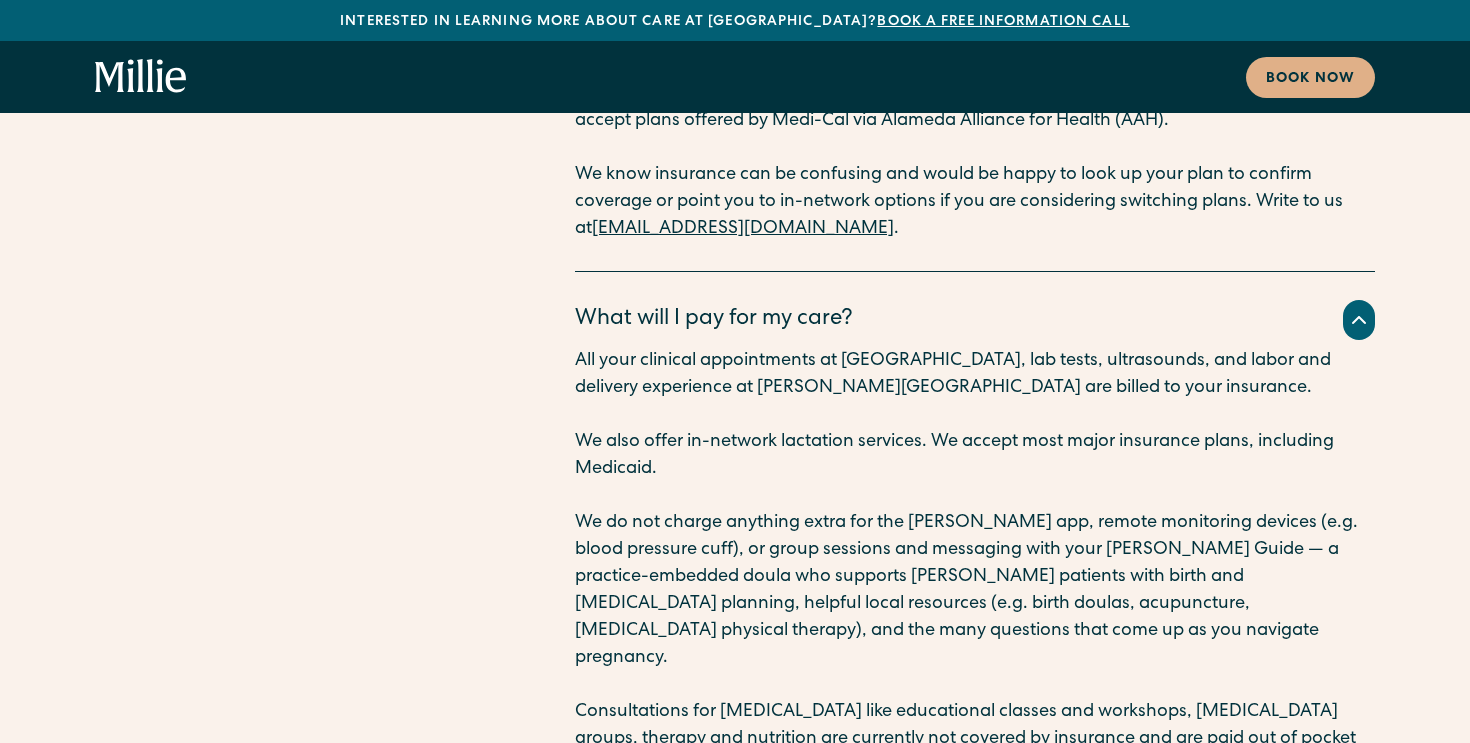 click on "FAQs Need more help? We’ve got you covered. Book info call What does collaborative OB/midwifery care look like at [PERSON_NAME]? The vast majority of pregnancies (an estimated 80%) are considered “low risk”, with Certified Nurse Midwives (CNMs) as the ideal care provider for the best outcomes. CNMs specialize in holistic pregnancy care and physiologic birth.  ‍ At [GEOGRAPHIC_DATA], we therefore believe that: 1) everyone needs a midwife, 2) some people need an OBGYN too, and 3) everyone should have access to both. ‍ What does this look like in practice? When you establish care at [GEOGRAPHIC_DATA], you will meet with one of our CNMs. You can choose who to work with, and they will be your primary clinician over the course of your pregnancy care.  ‍ ‍ At [PERSON_NAME], you can rest assured that you will receive complete, continuous, and compassionate care with all the benefits of both OBGYN and Midwifery approaches. Is my pregnancy a good fit for [PERSON_NAME]? ‍ ‍ We define “high risk” pregnancies as:  ‍ ‍ . ‍ ‍ . ‍" at bounding box center [735, -421] 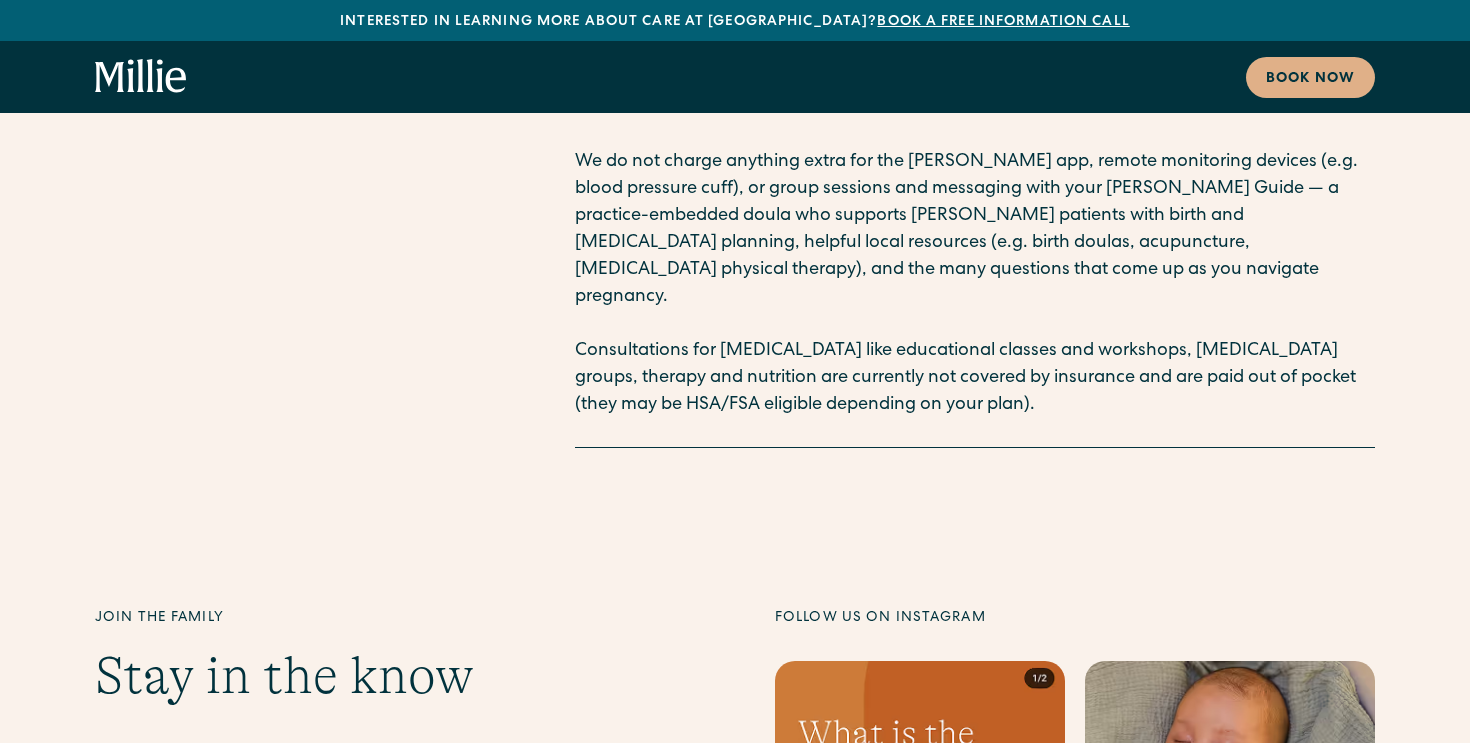 scroll, scrollTop: 11975, scrollLeft: 0, axis: vertical 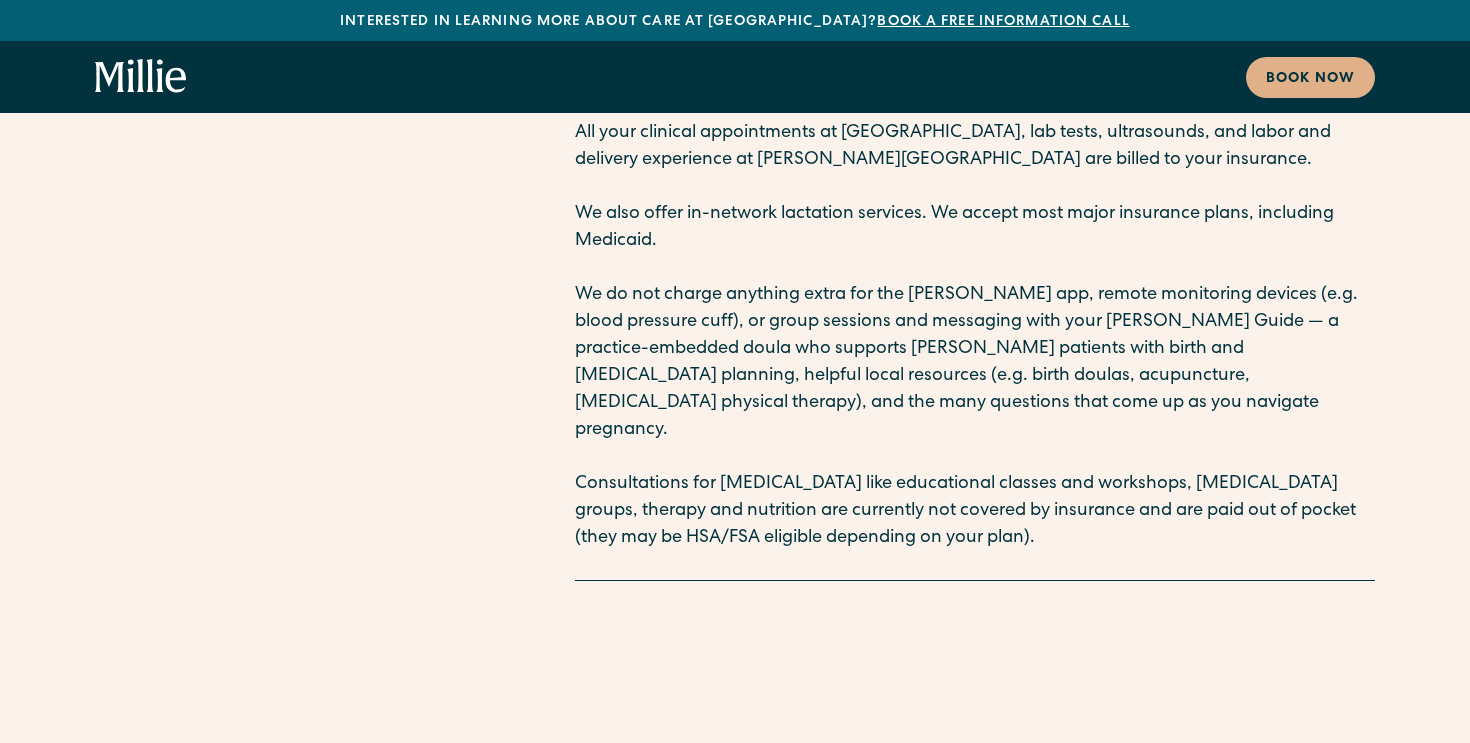 click on "Follow us on Instagram" at bounding box center (1075, 751) 